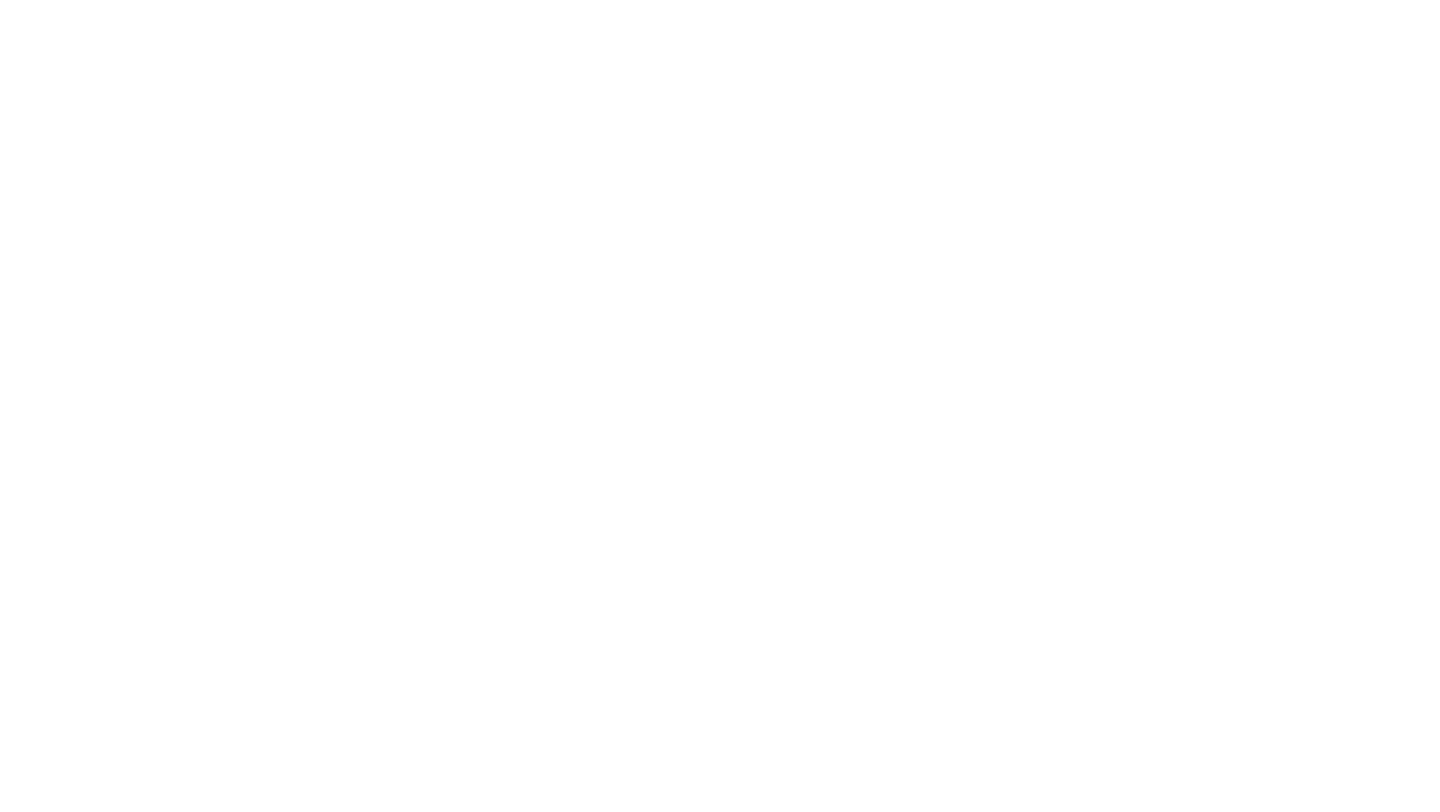 scroll, scrollTop: 0, scrollLeft: 0, axis: both 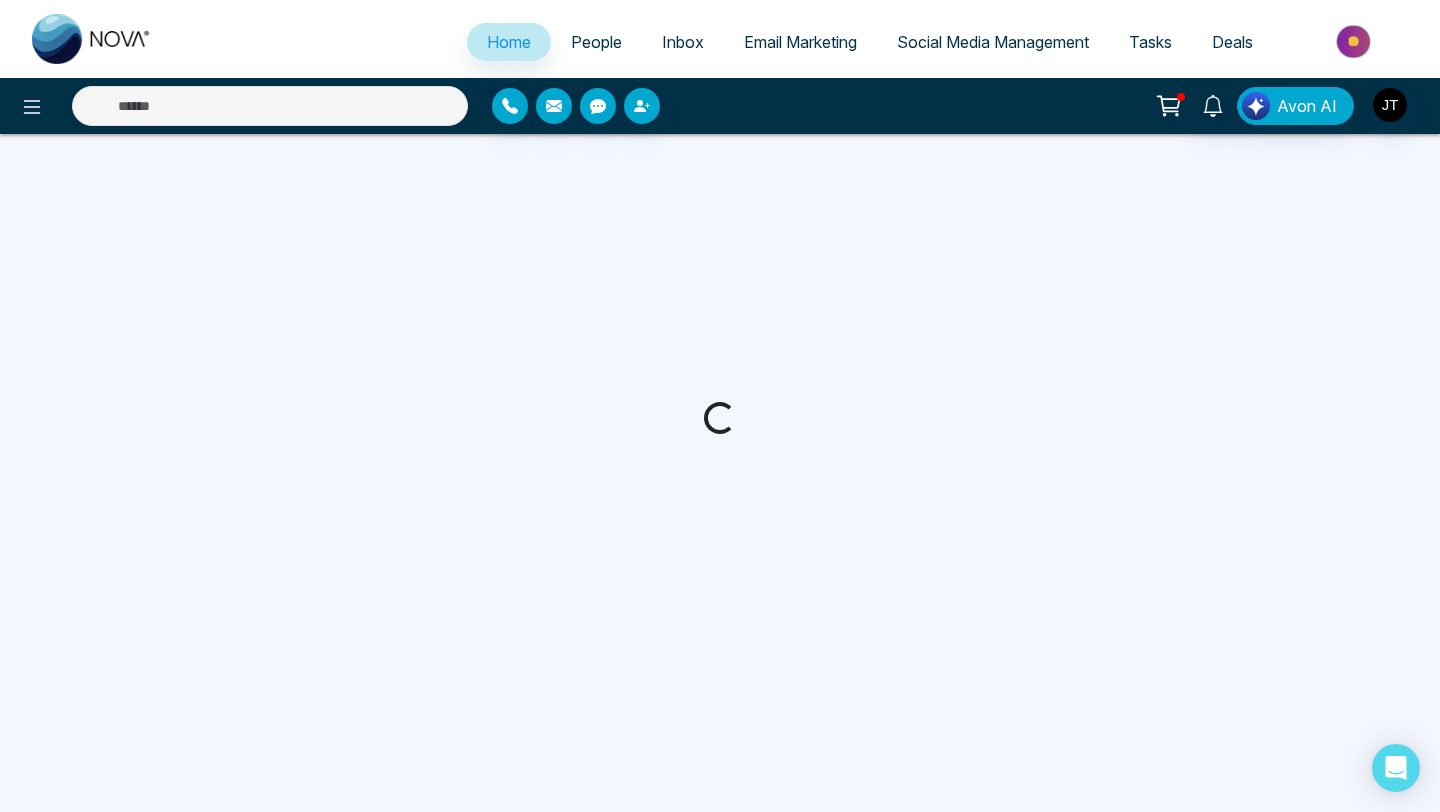select on "*" 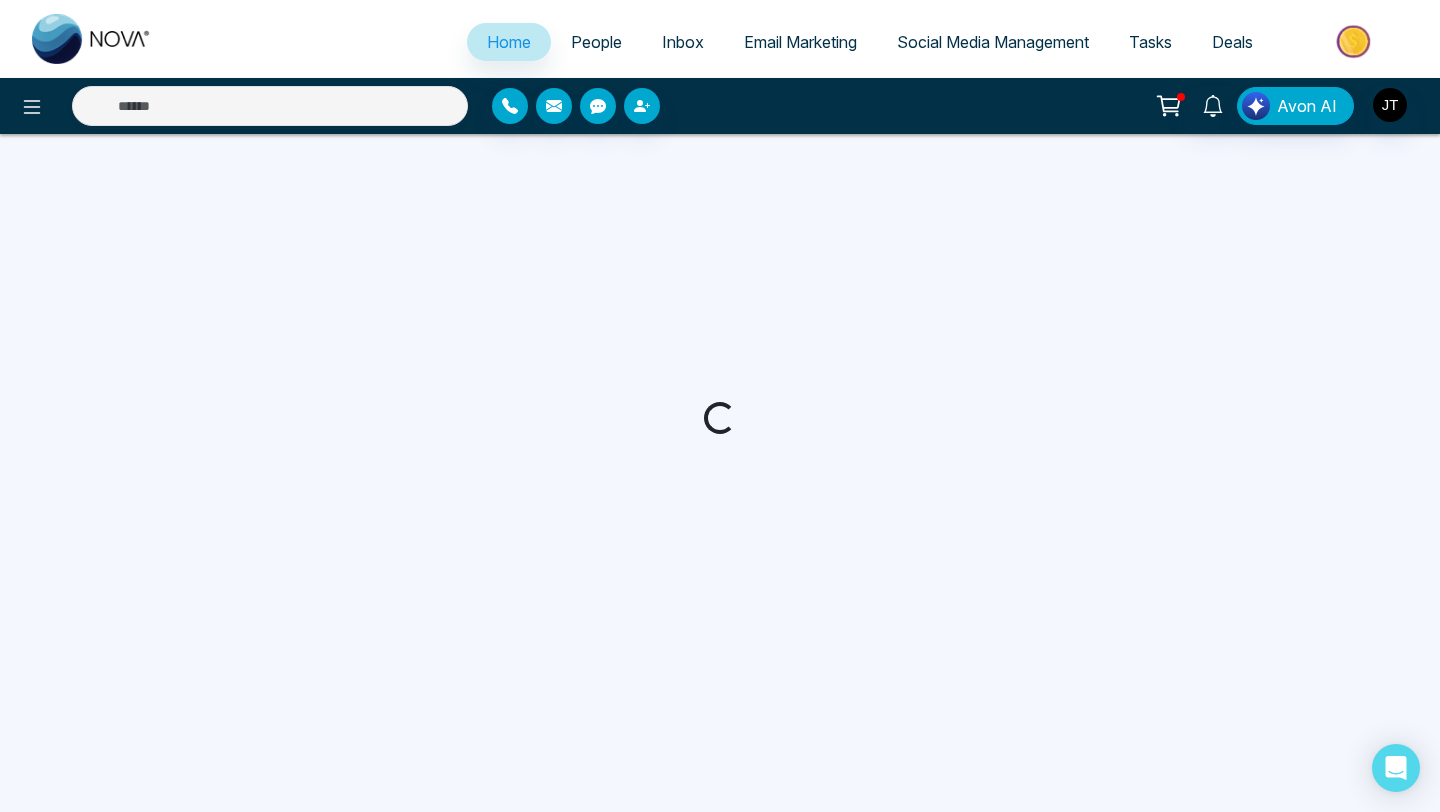 select on "*" 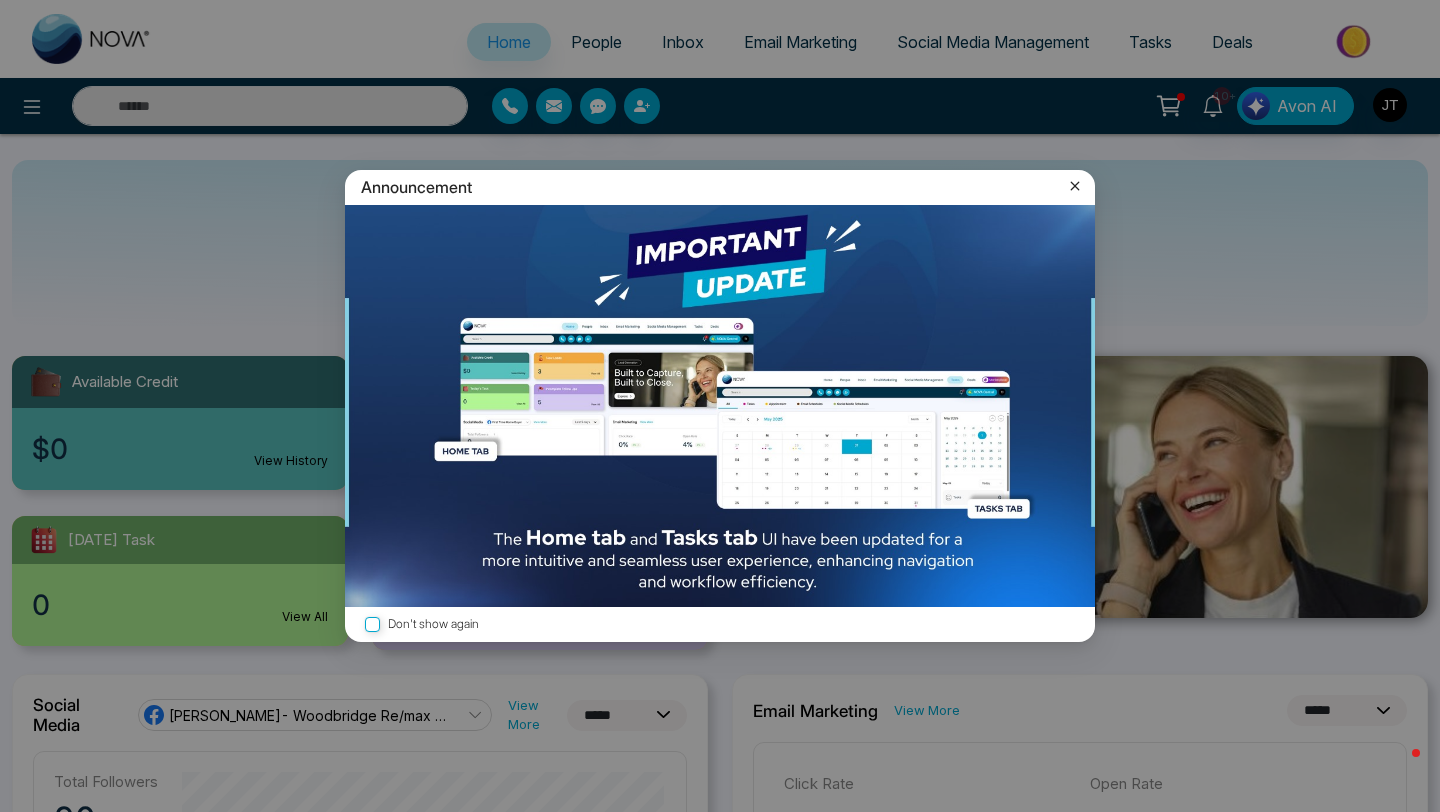 click 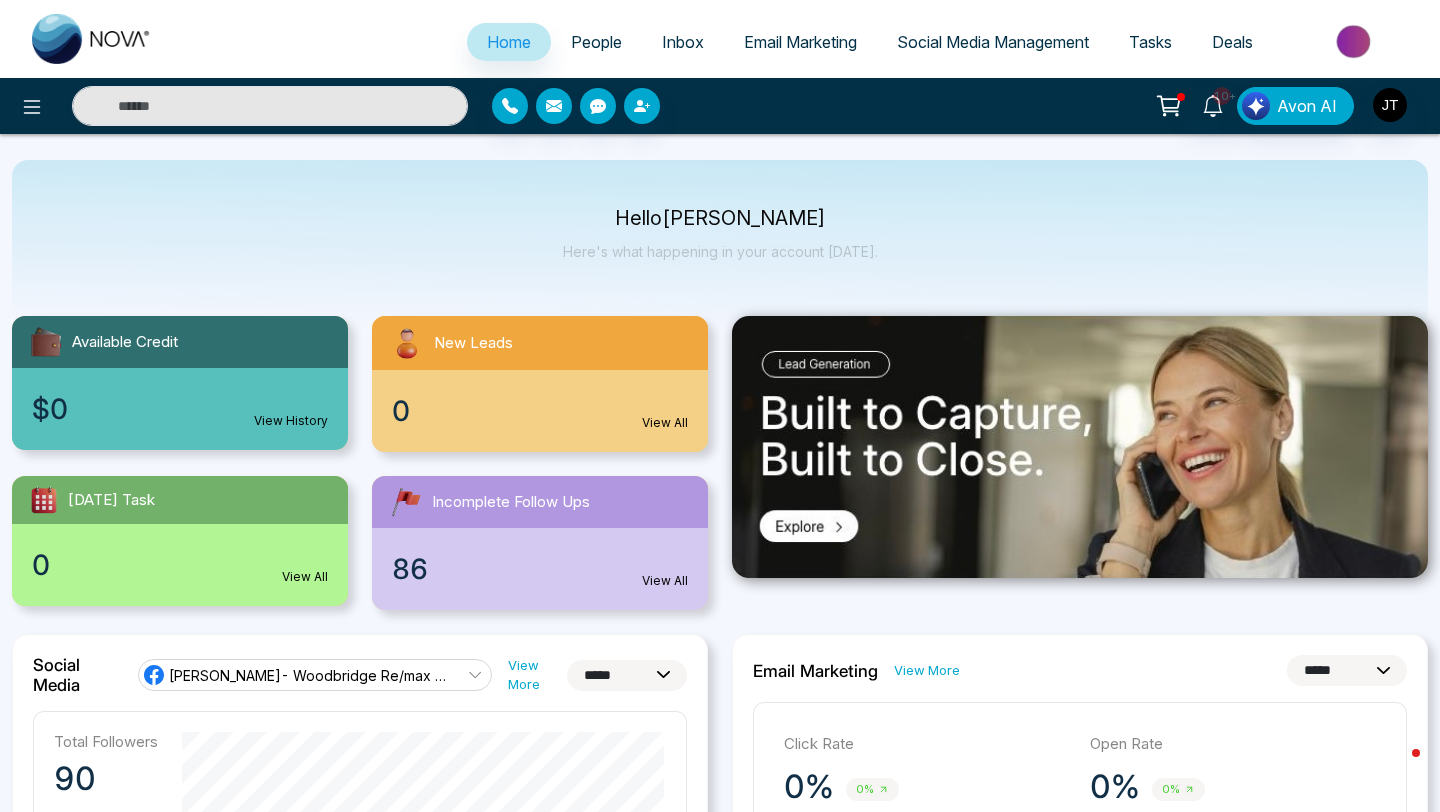 scroll, scrollTop: 0, scrollLeft: 0, axis: both 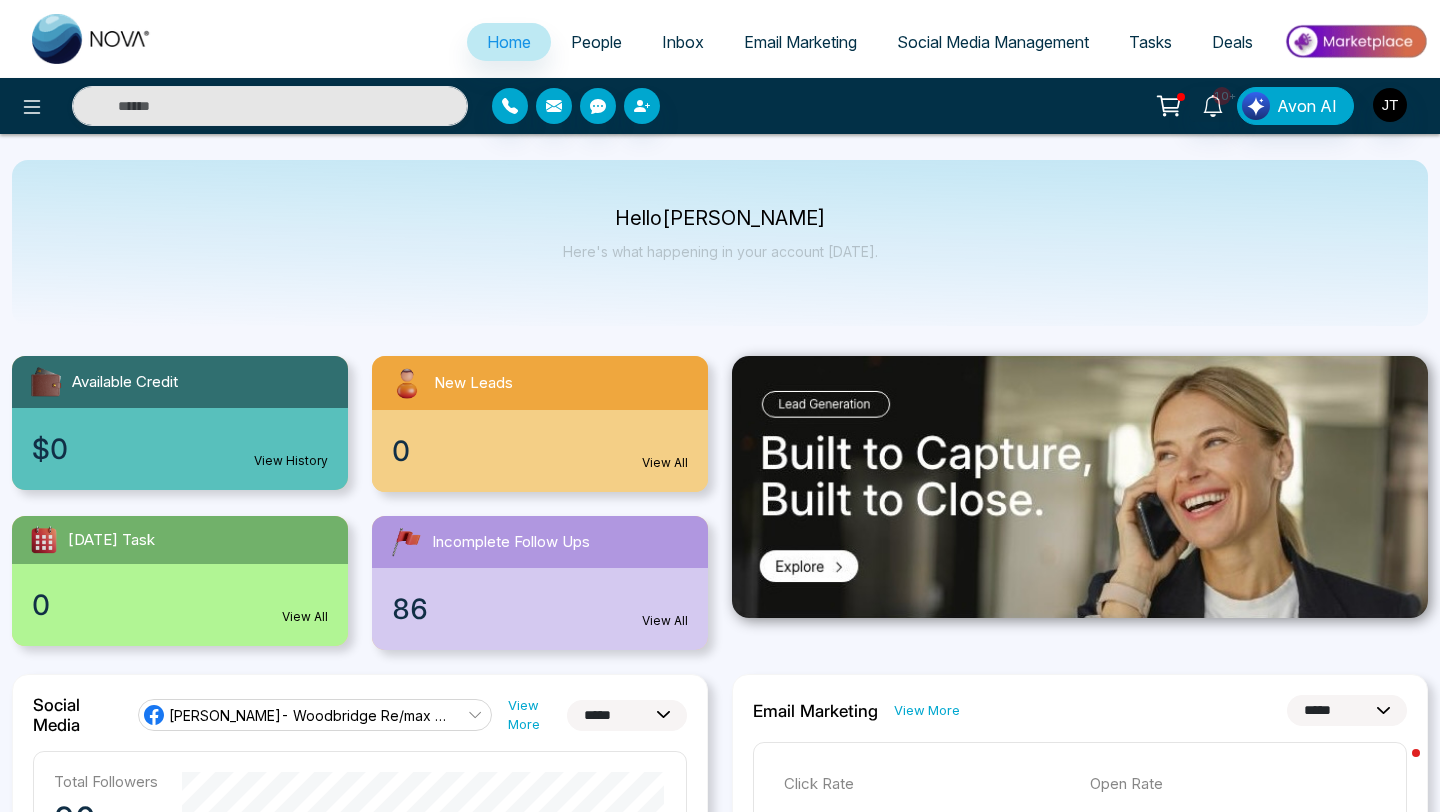 click on "View All" at bounding box center [665, 621] 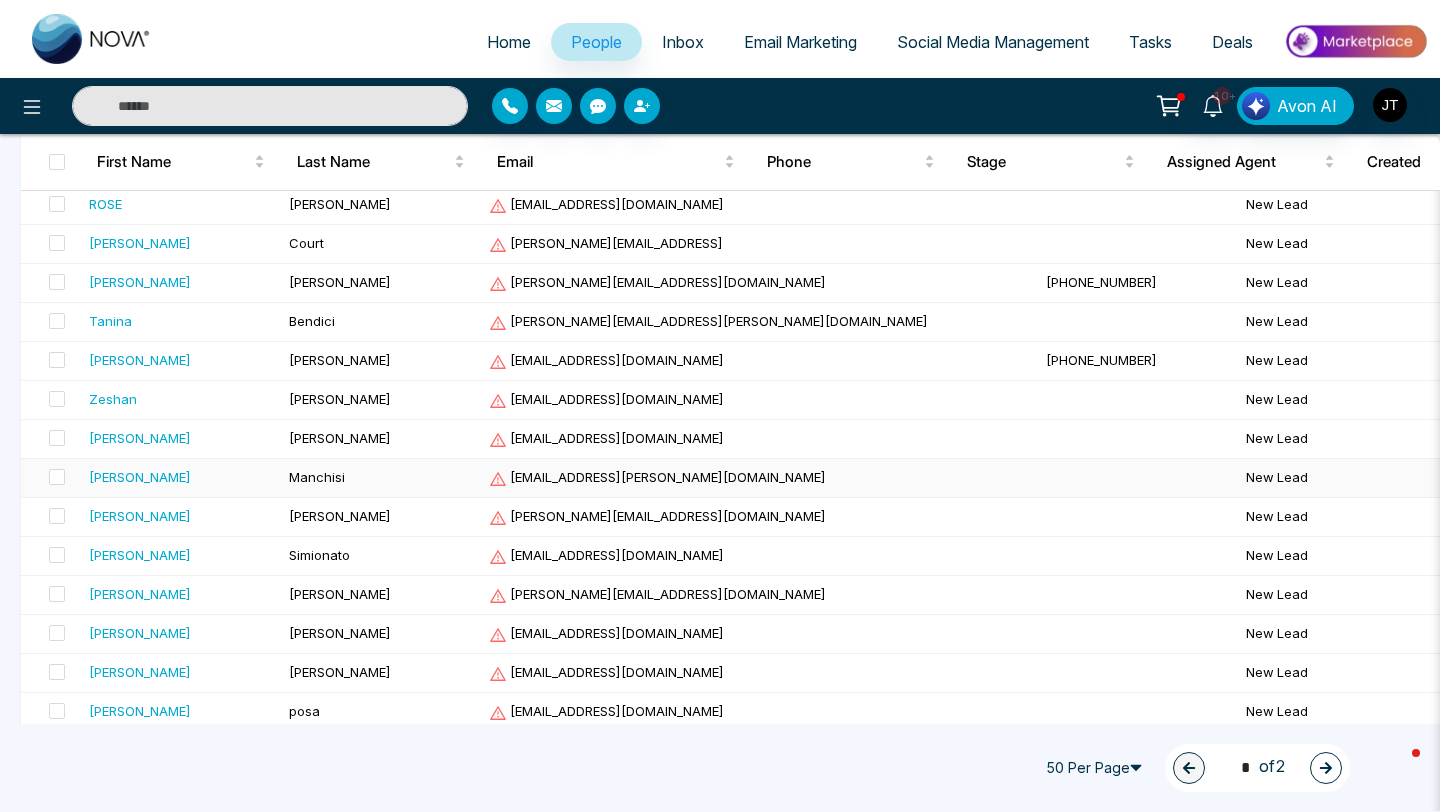 scroll, scrollTop: 1505, scrollLeft: 0, axis: vertical 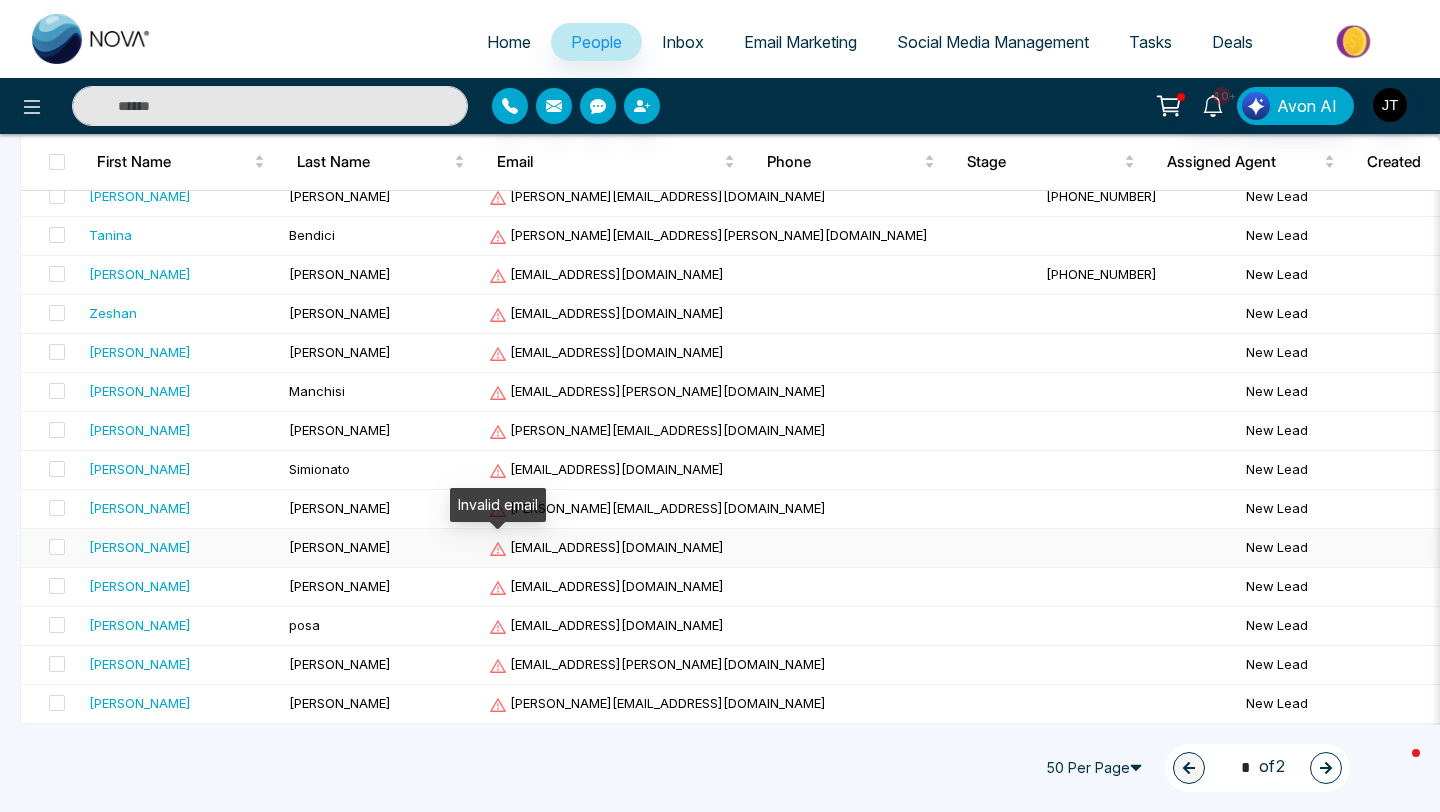 click 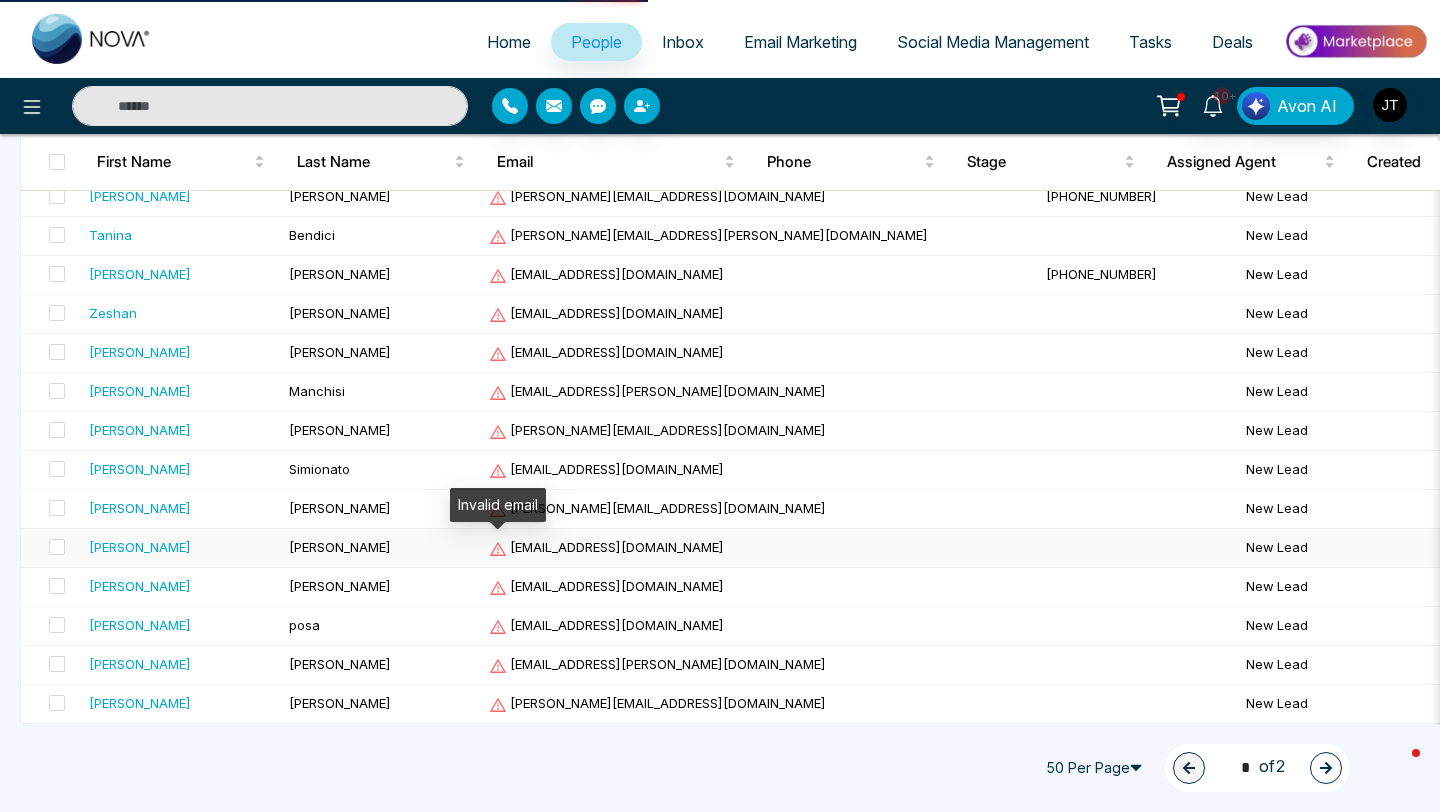 scroll, scrollTop: 0, scrollLeft: 0, axis: both 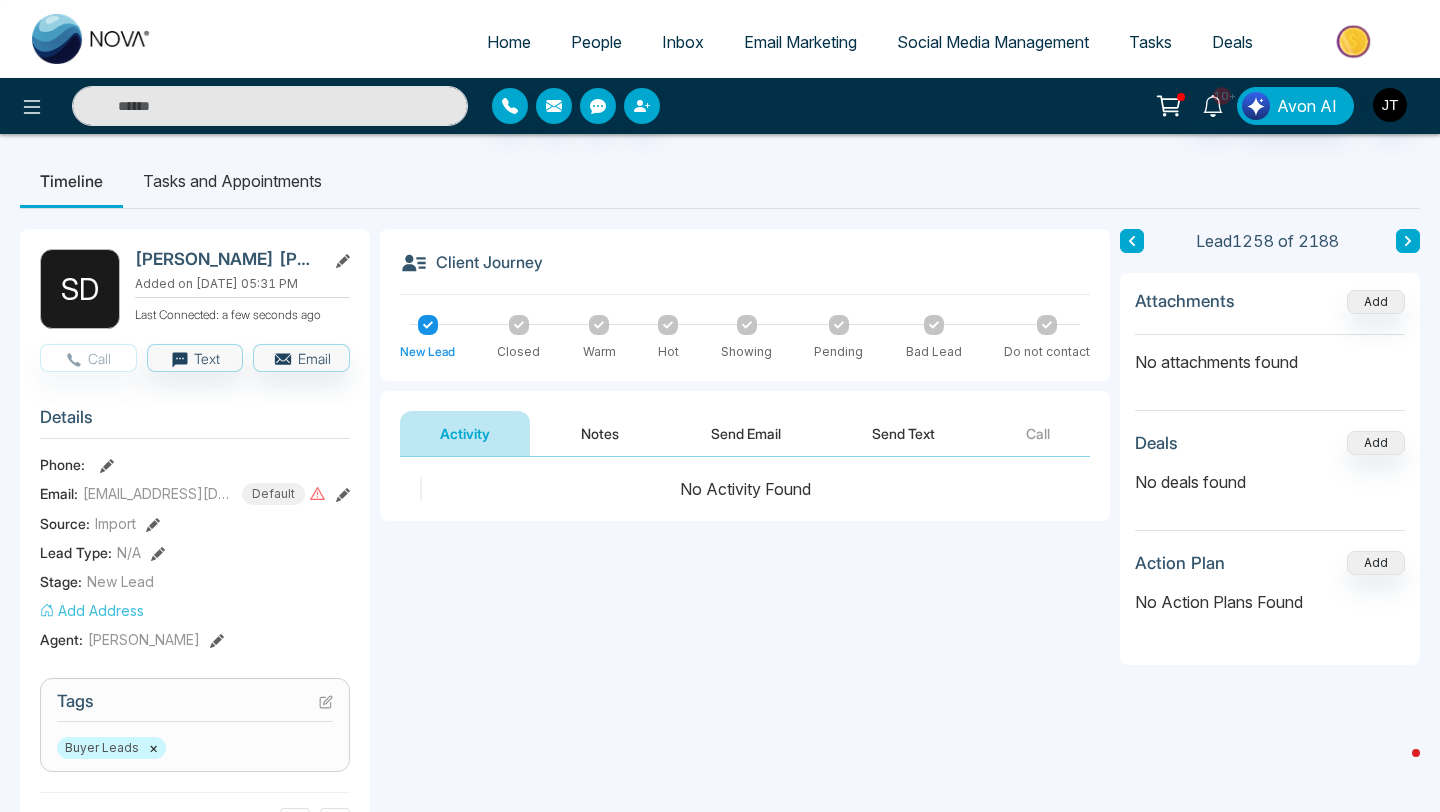 click 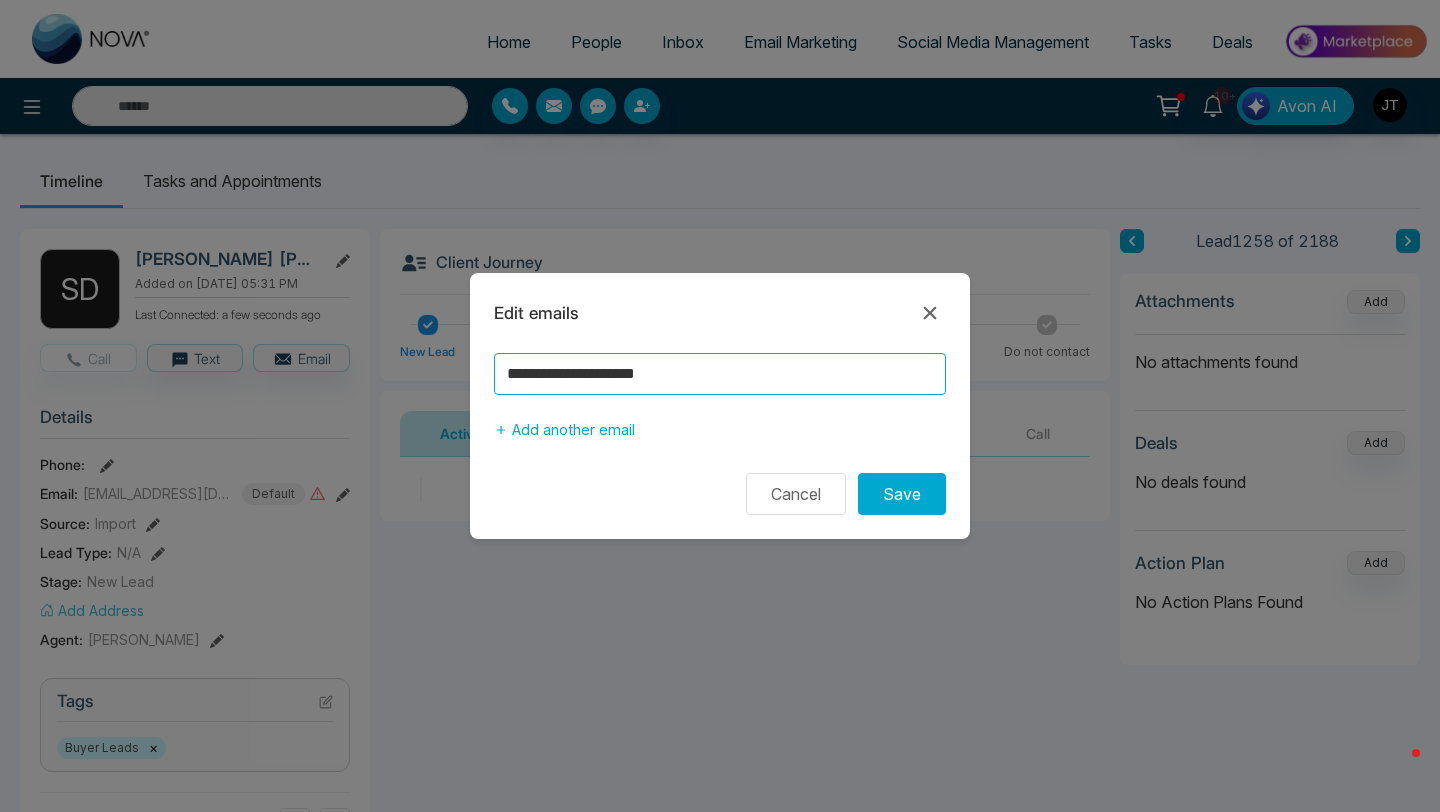 click on "**********" at bounding box center [720, 374] 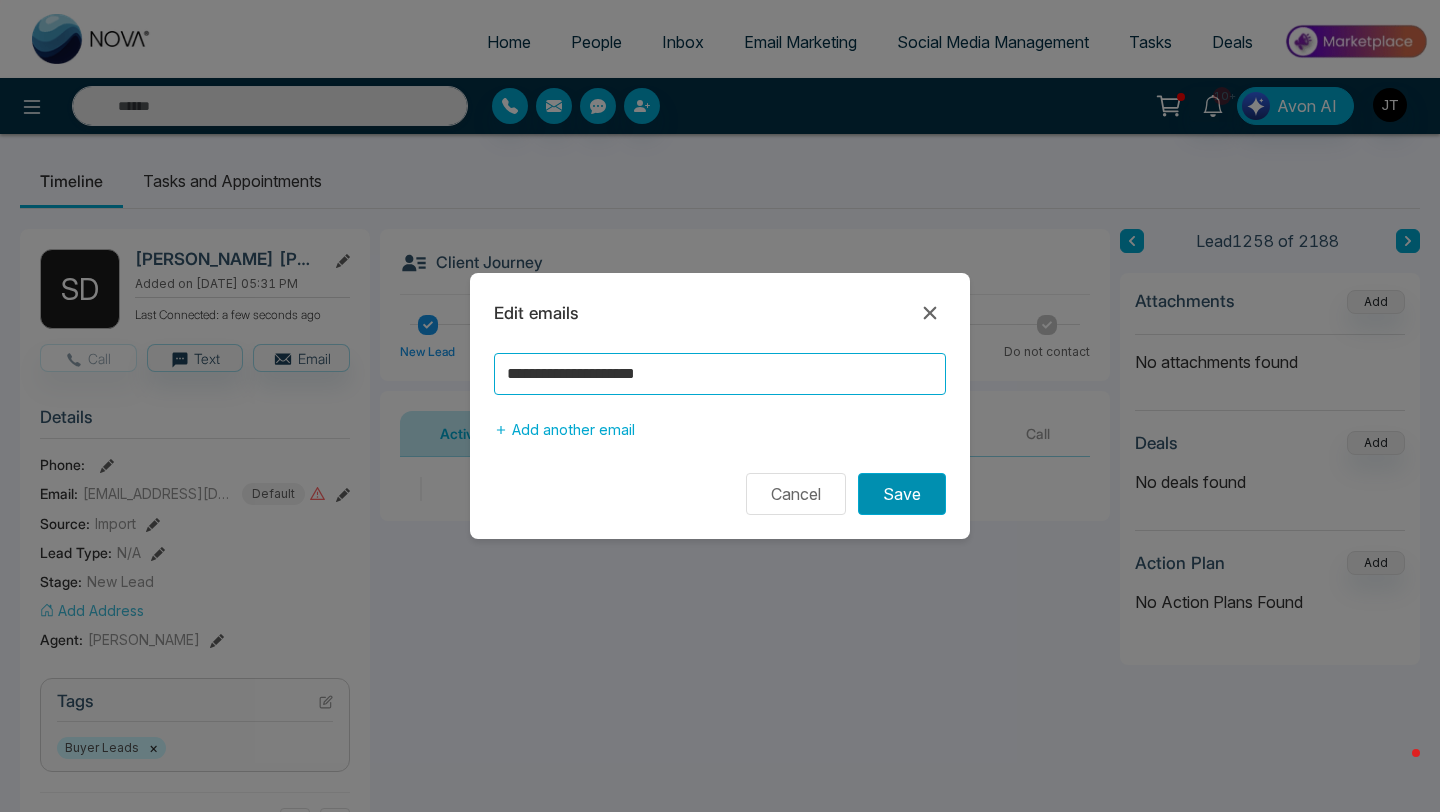 type on "**********" 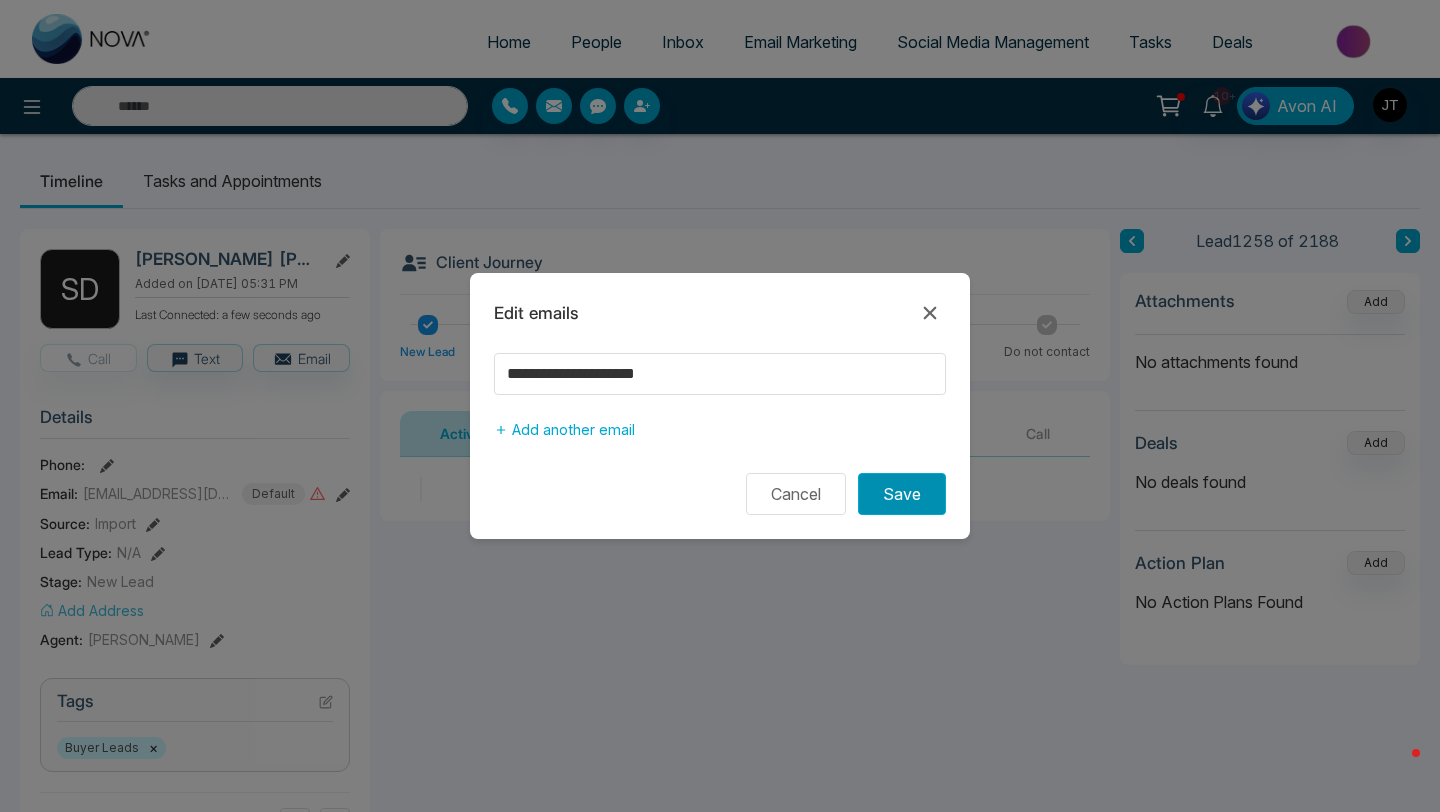 click on "Save" at bounding box center (902, 494) 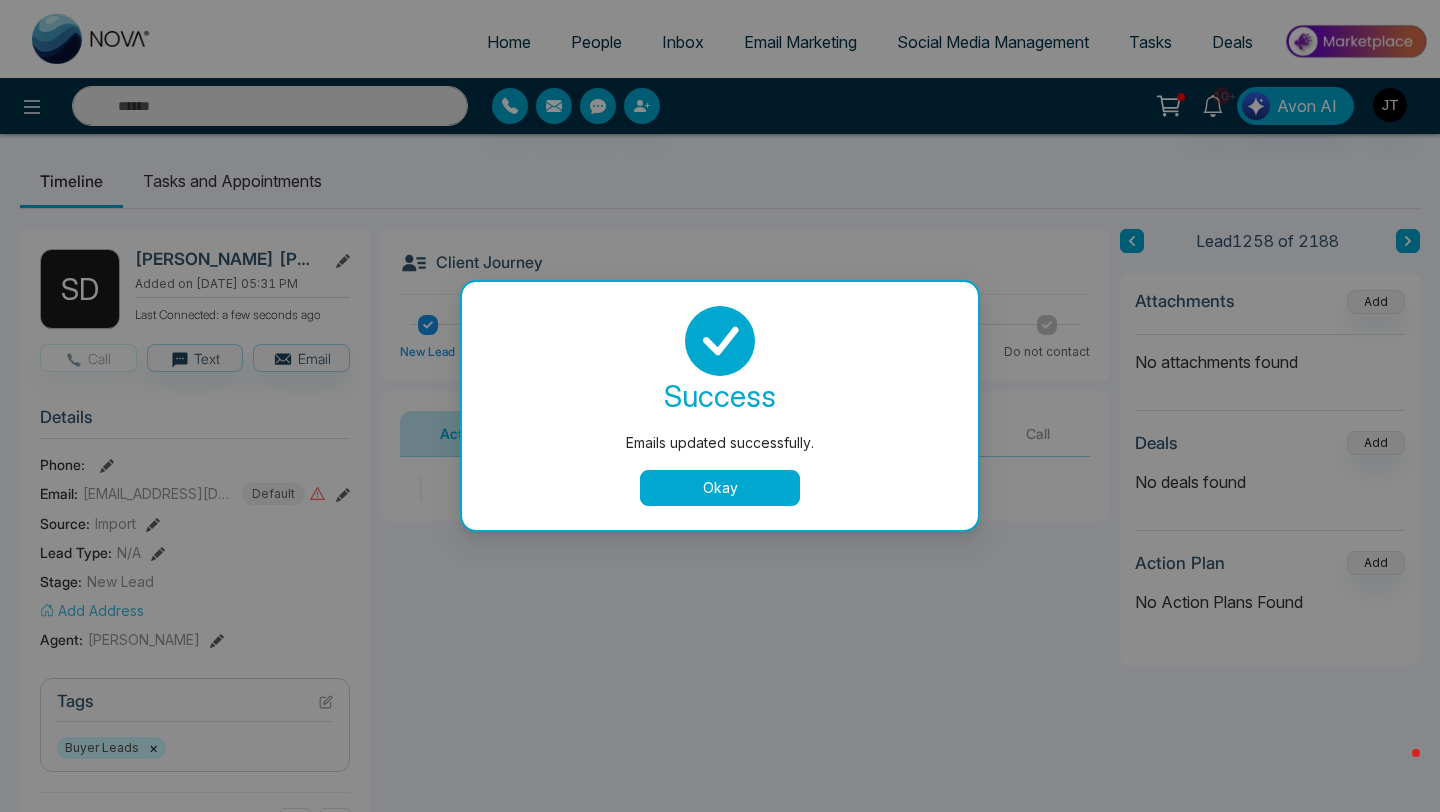 click on "success Emails updated successfully.   Okay" at bounding box center [720, 406] 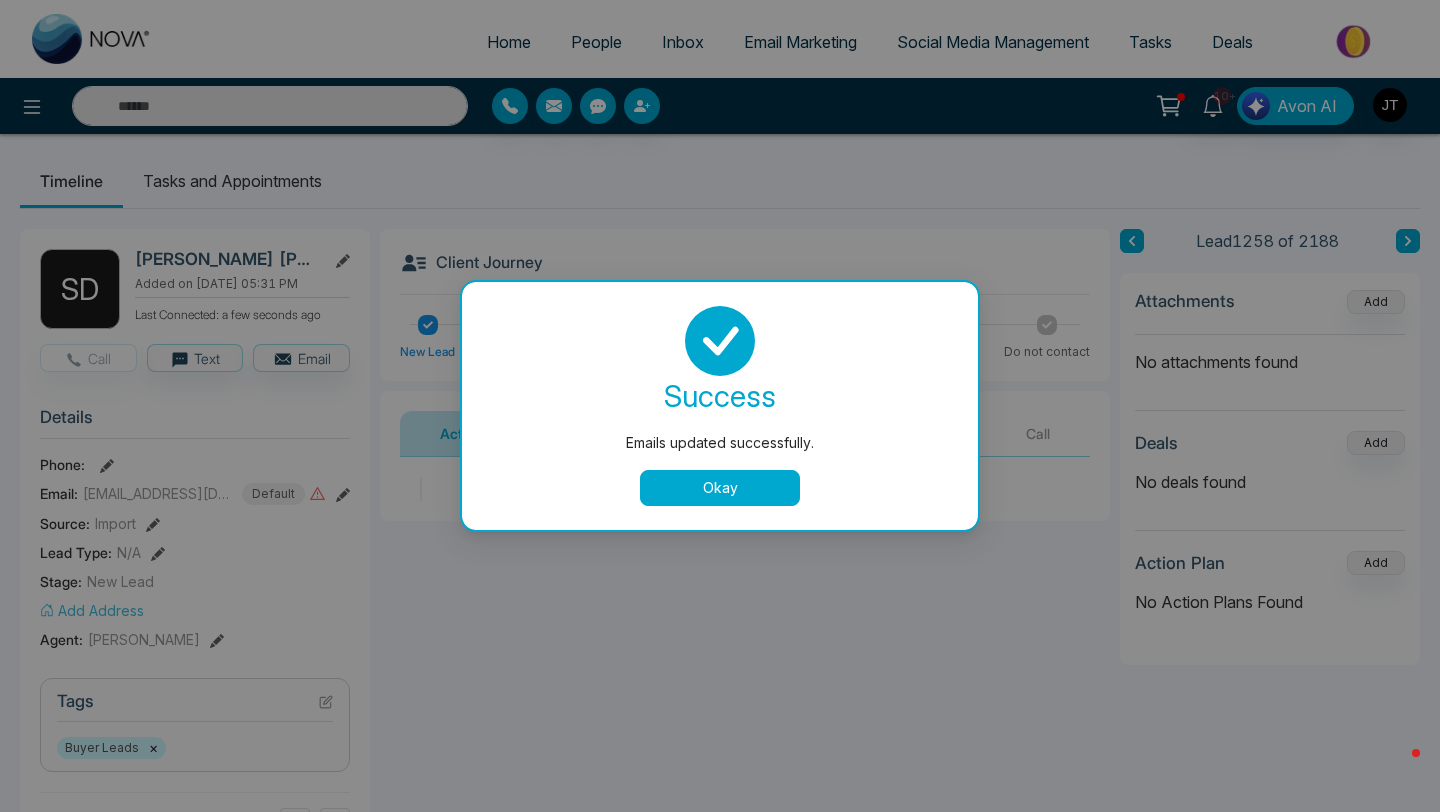 click on "Okay" at bounding box center (720, 488) 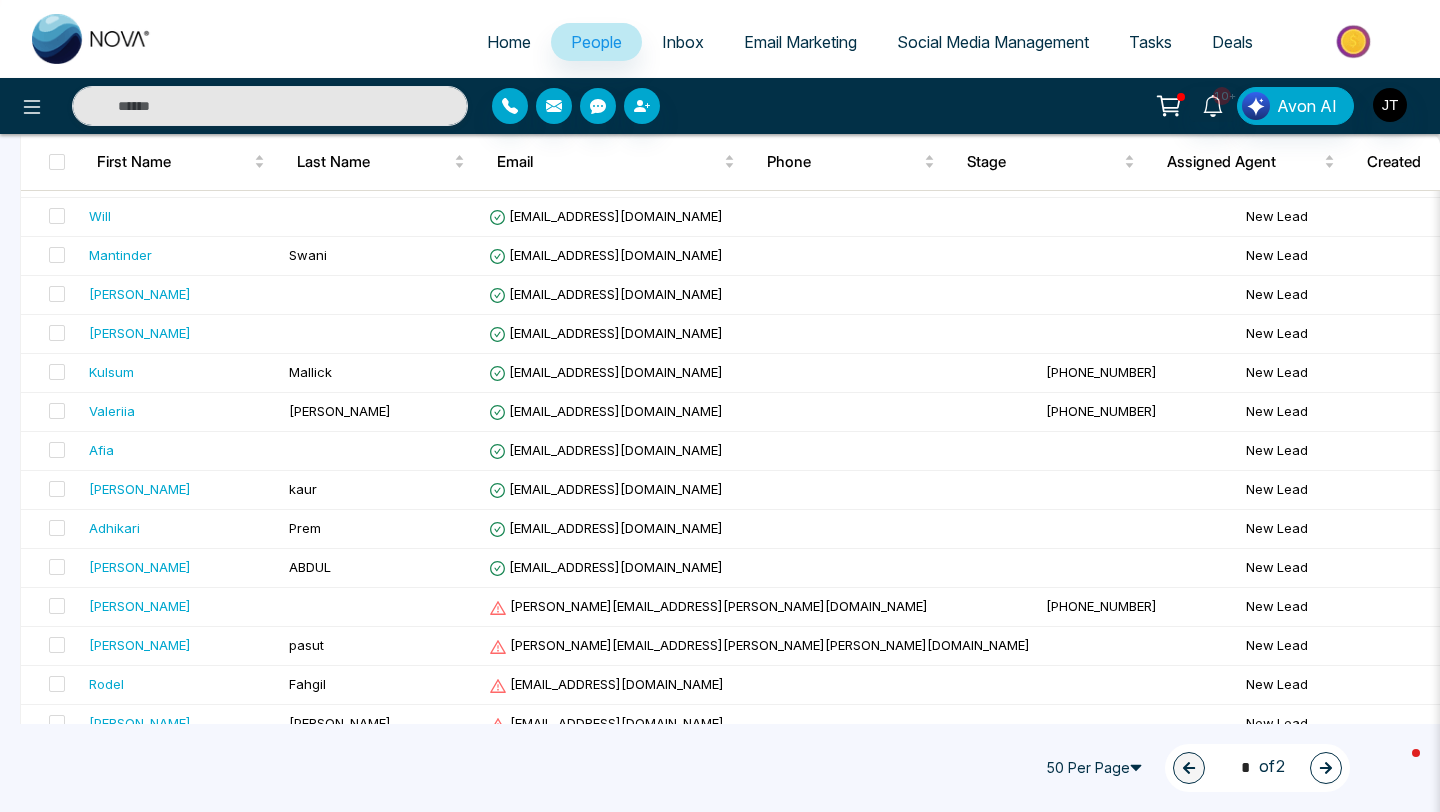 scroll, scrollTop: 0, scrollLeft: 0, axis: both 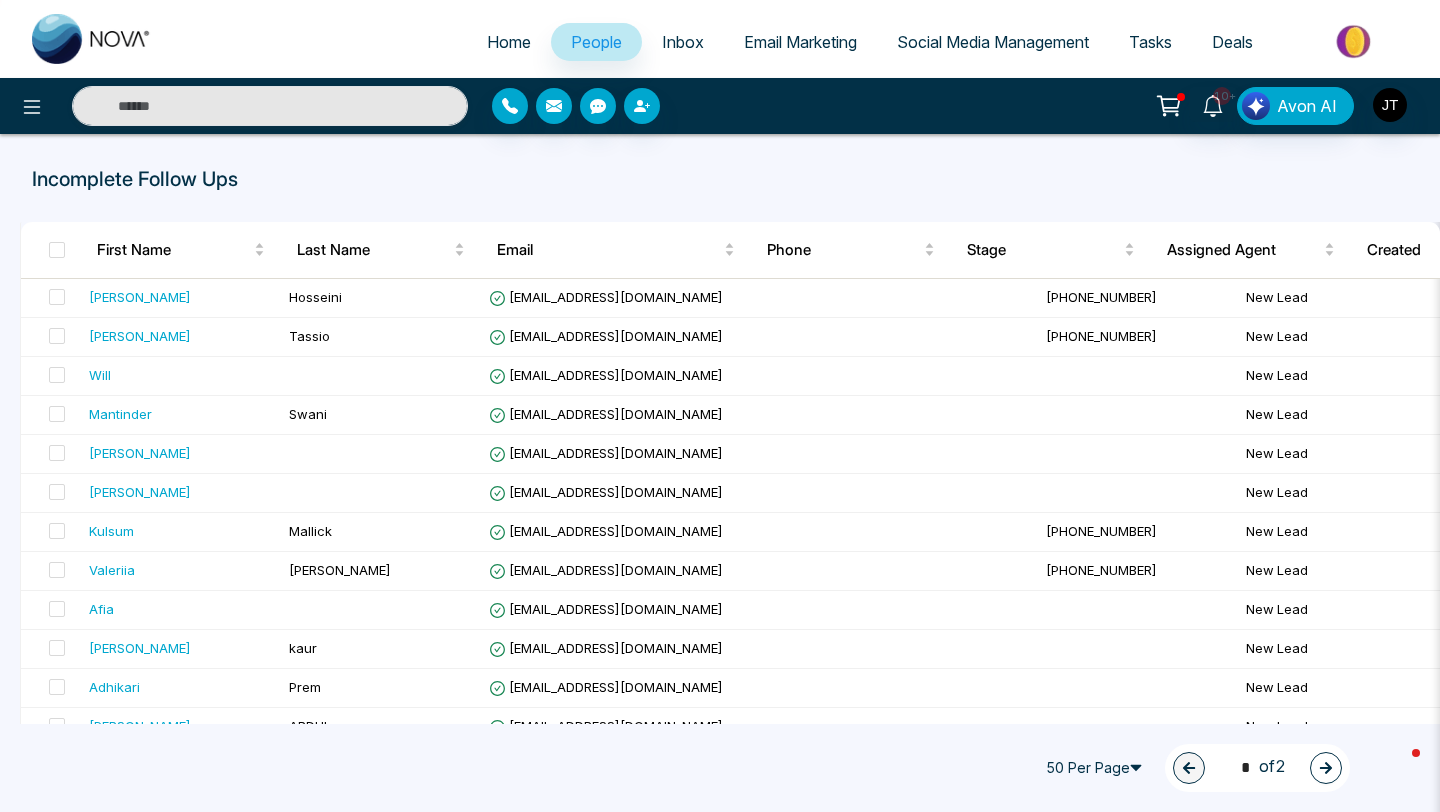 click on "Home" at bounding box center [509, 42] 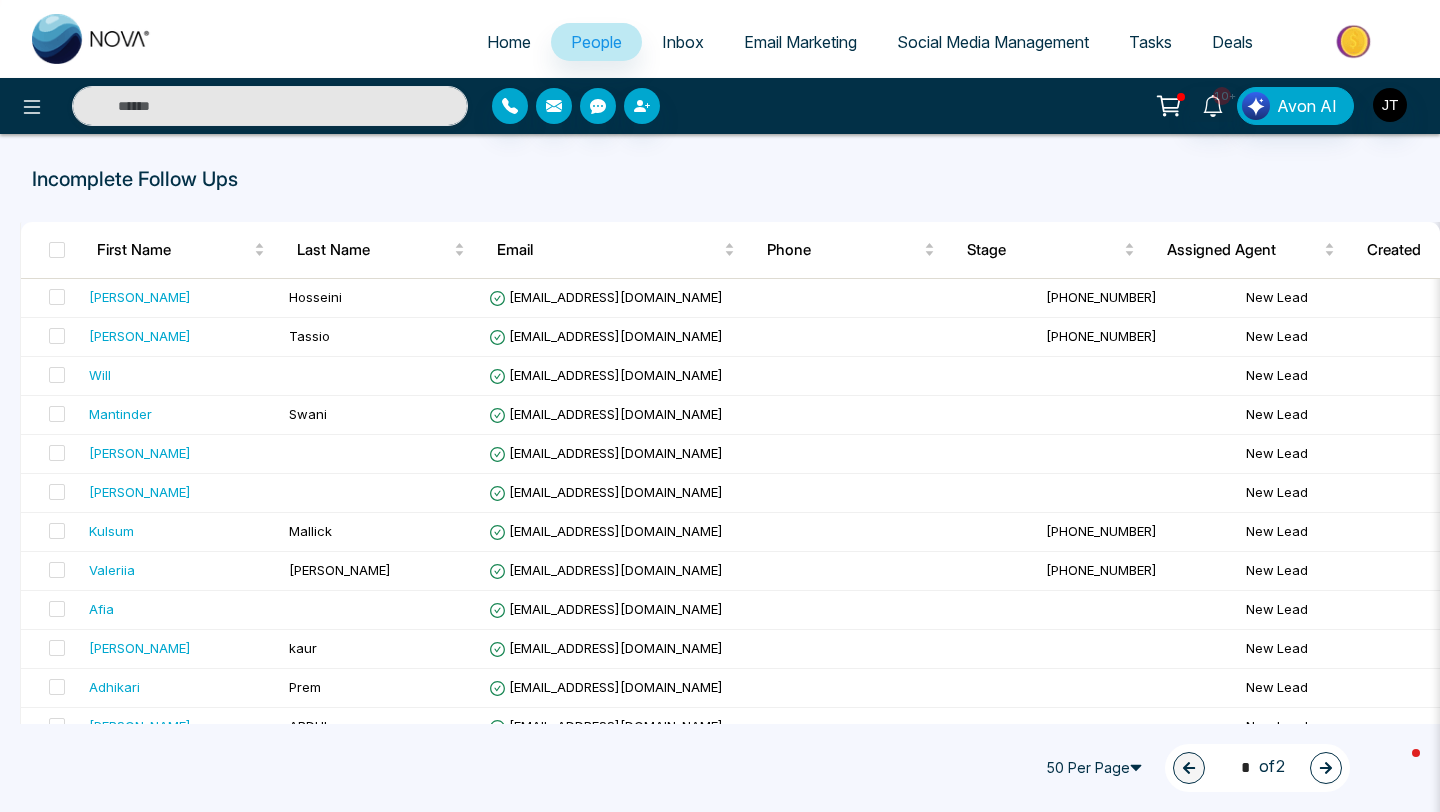 select on "*" 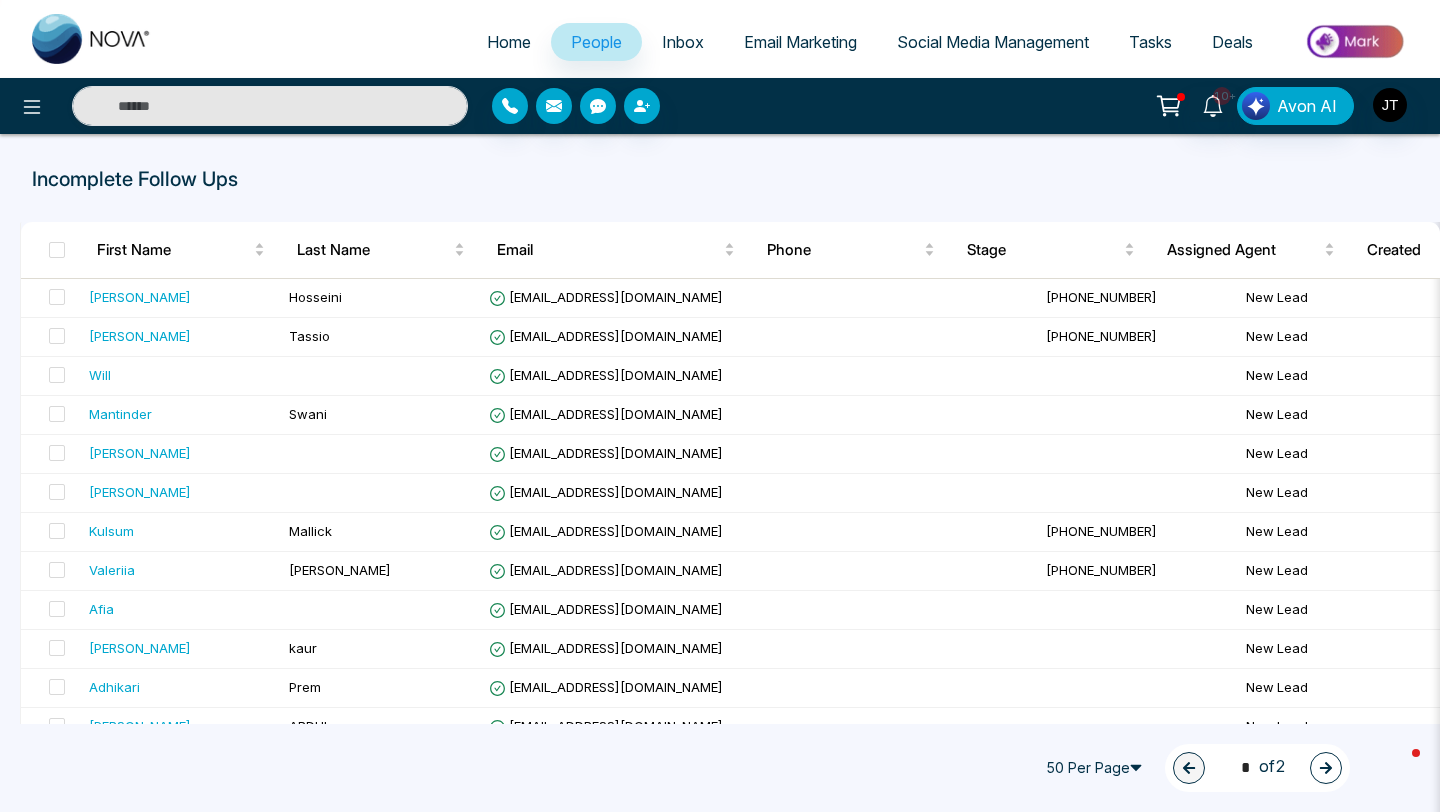 select on "*" 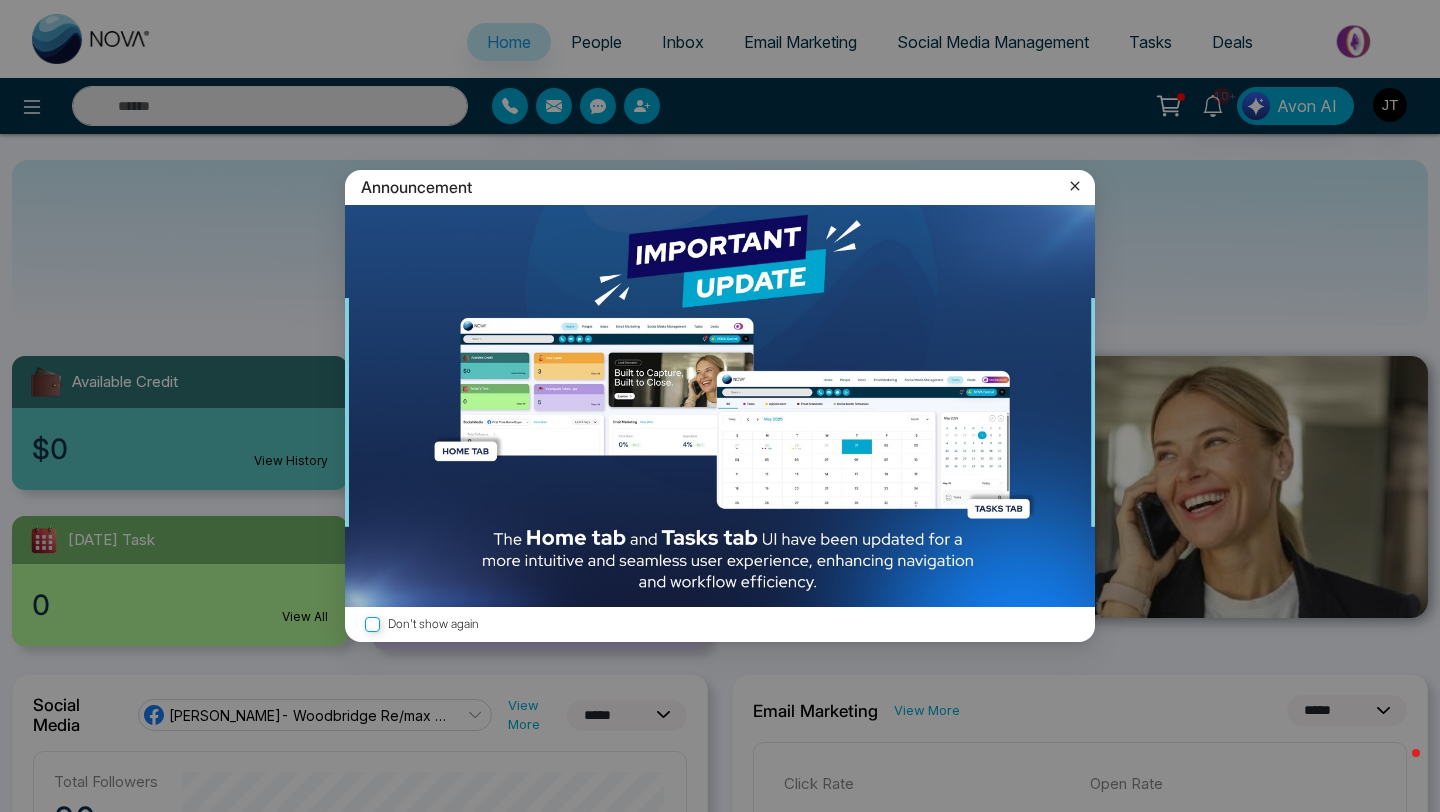 click 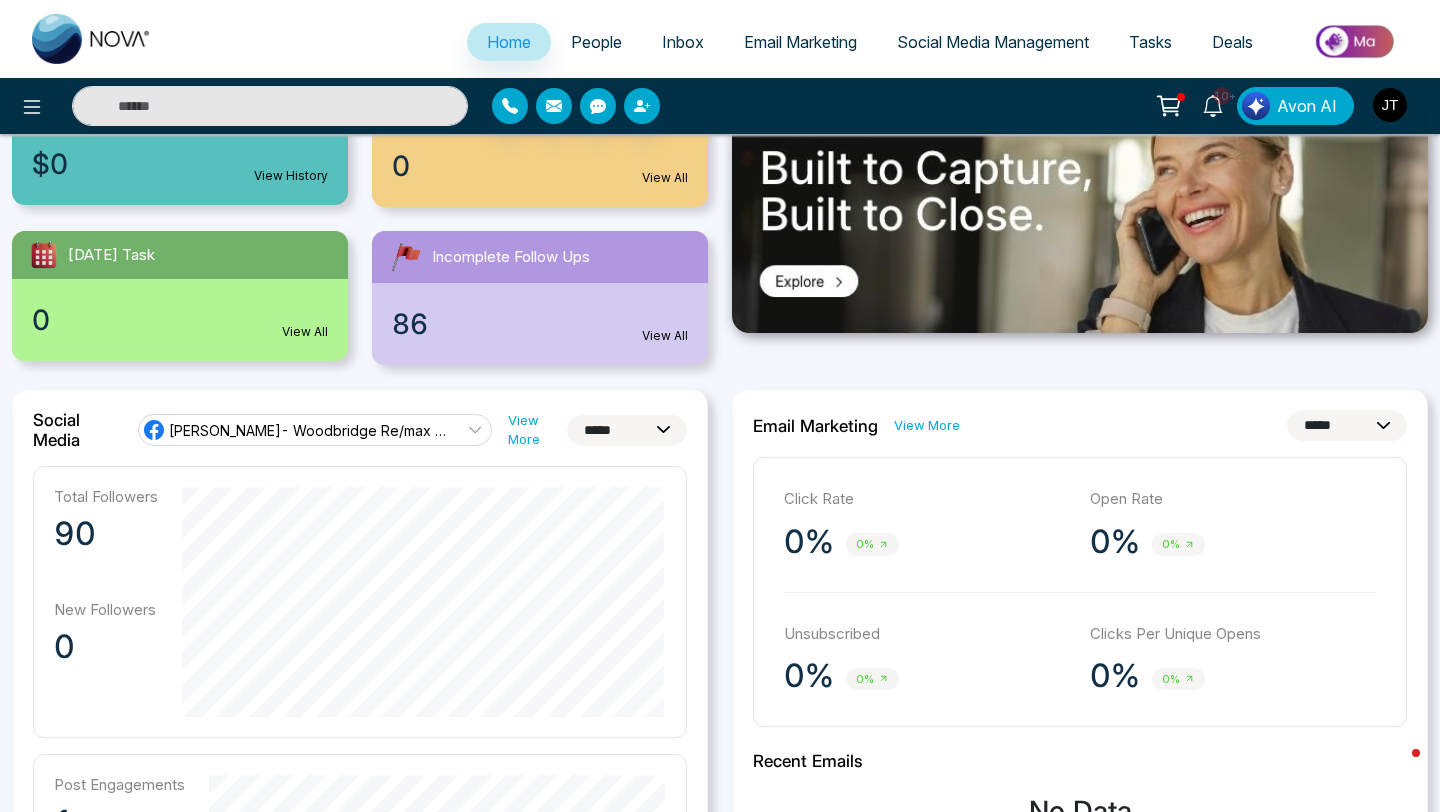 scroll, scrollTop: 240, scrollLeft: 0, axis: vertical 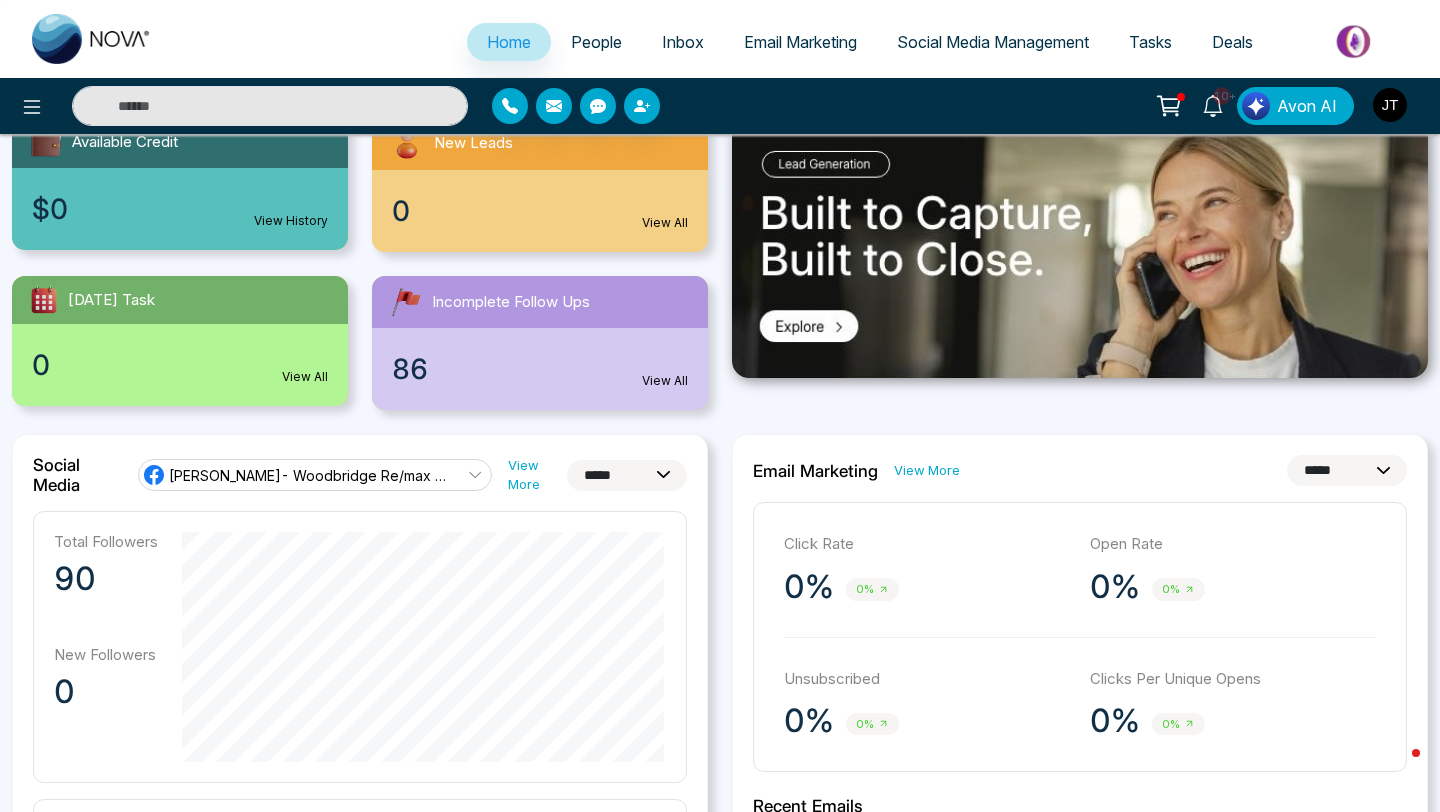 click on "People" at bounding box center (596, 42) 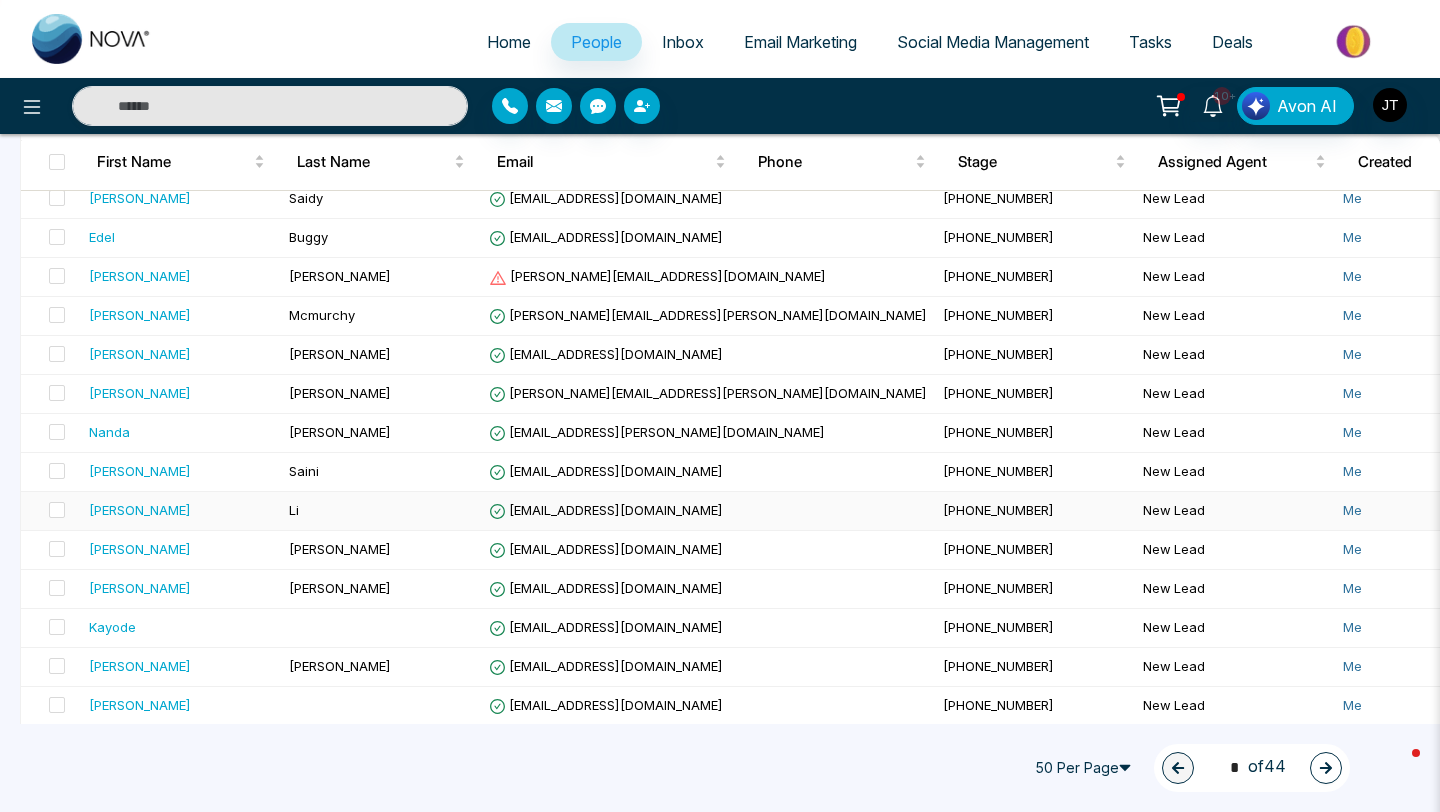 scroll, scrollTop: 1630, scrollLeft: 0, axis: vertical 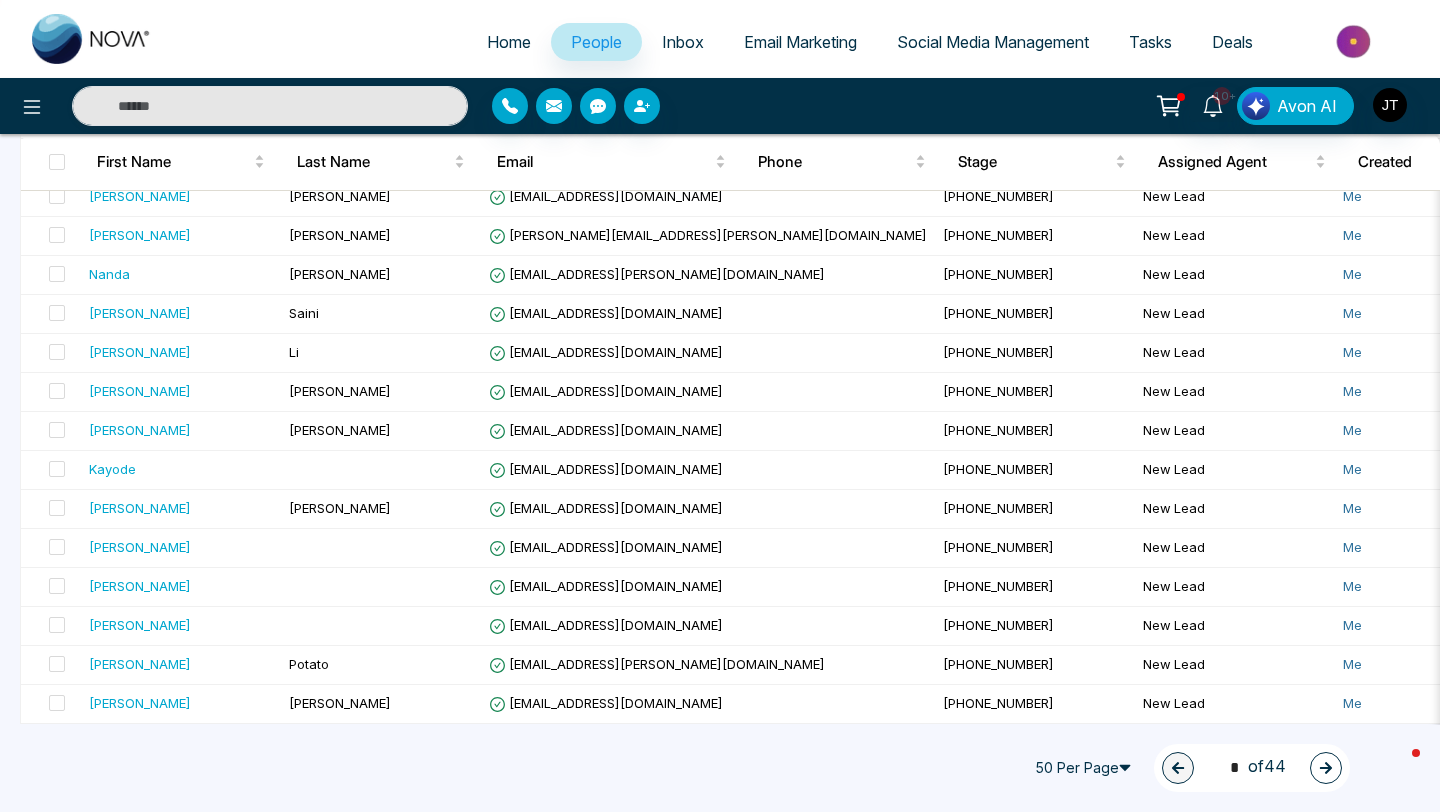 click 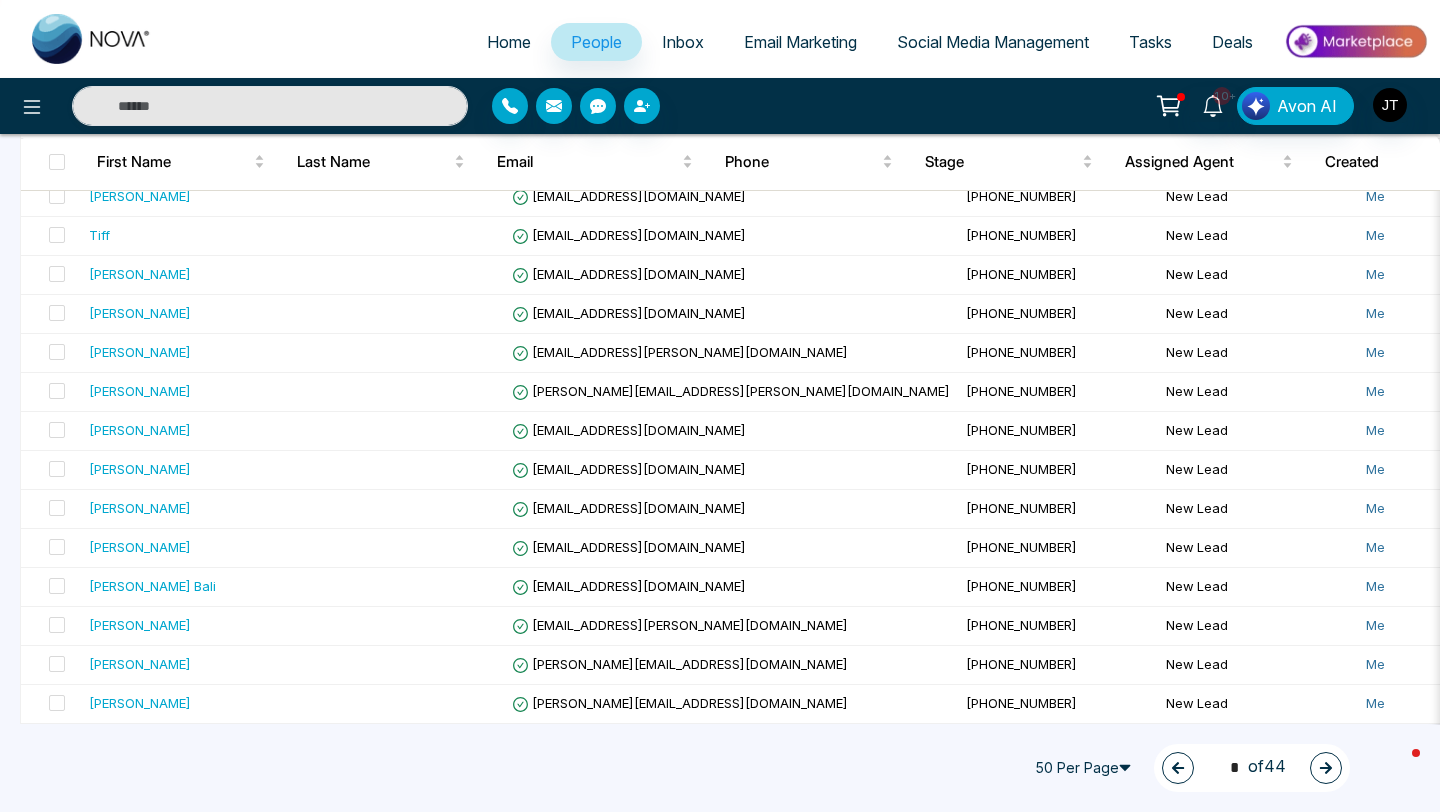 click 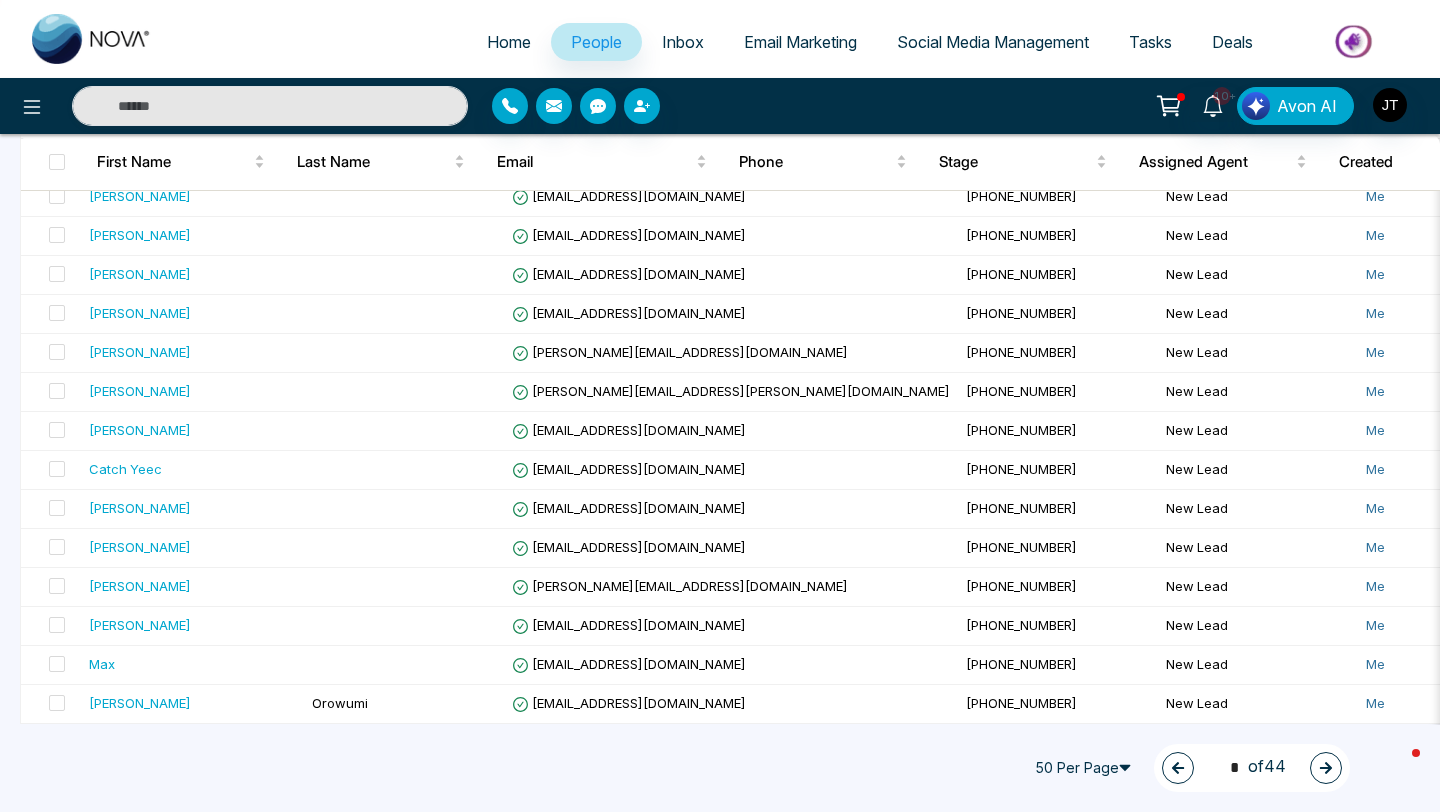 click 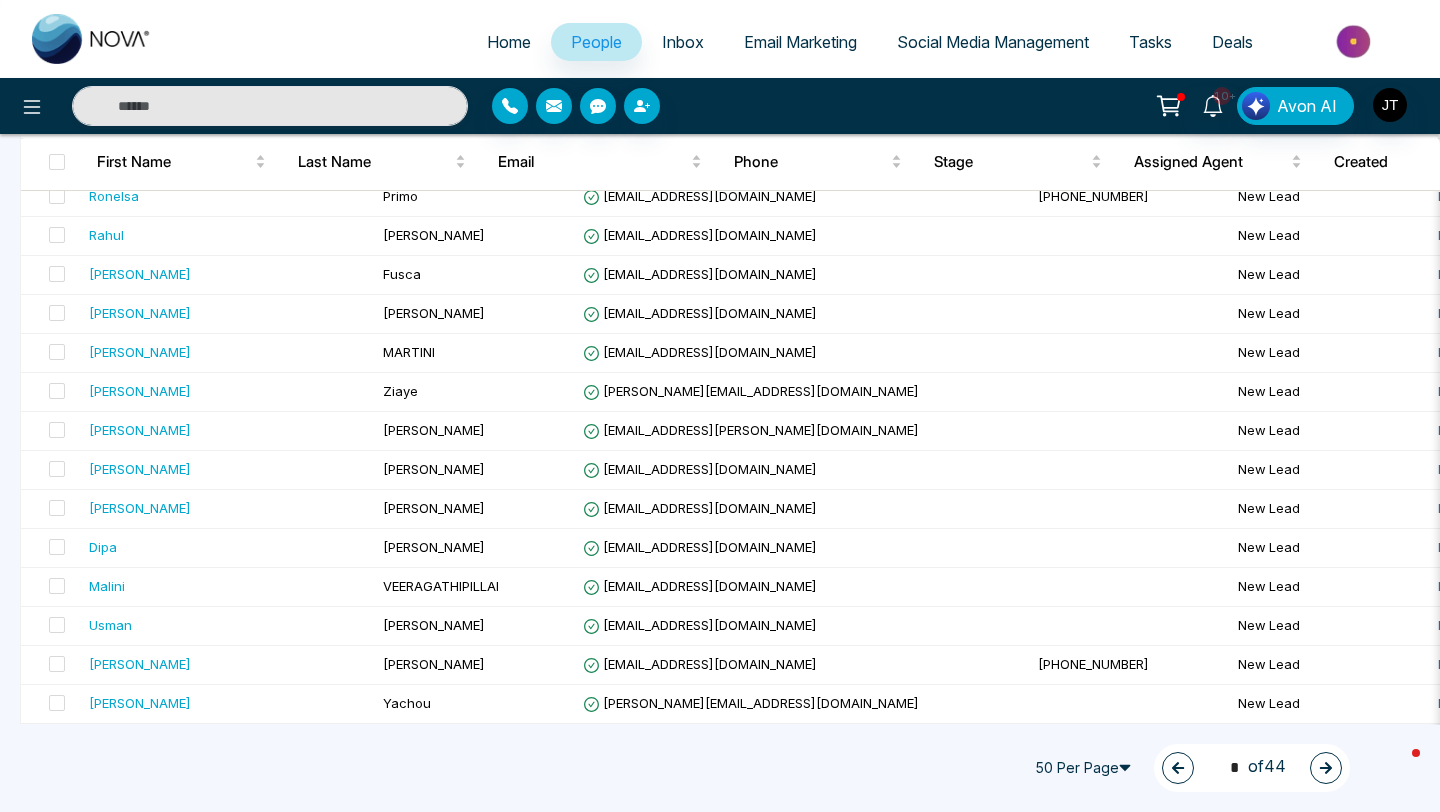 click 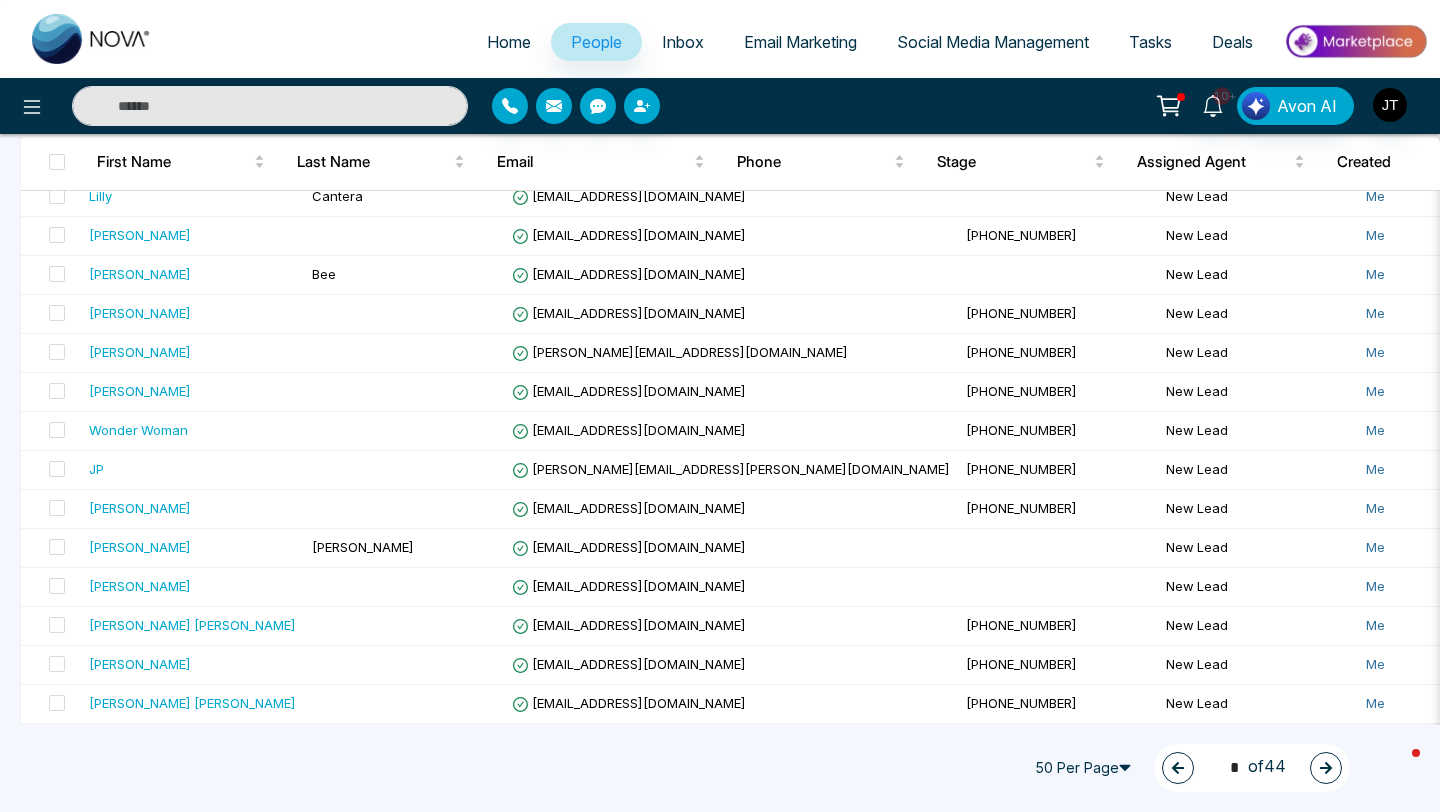 click 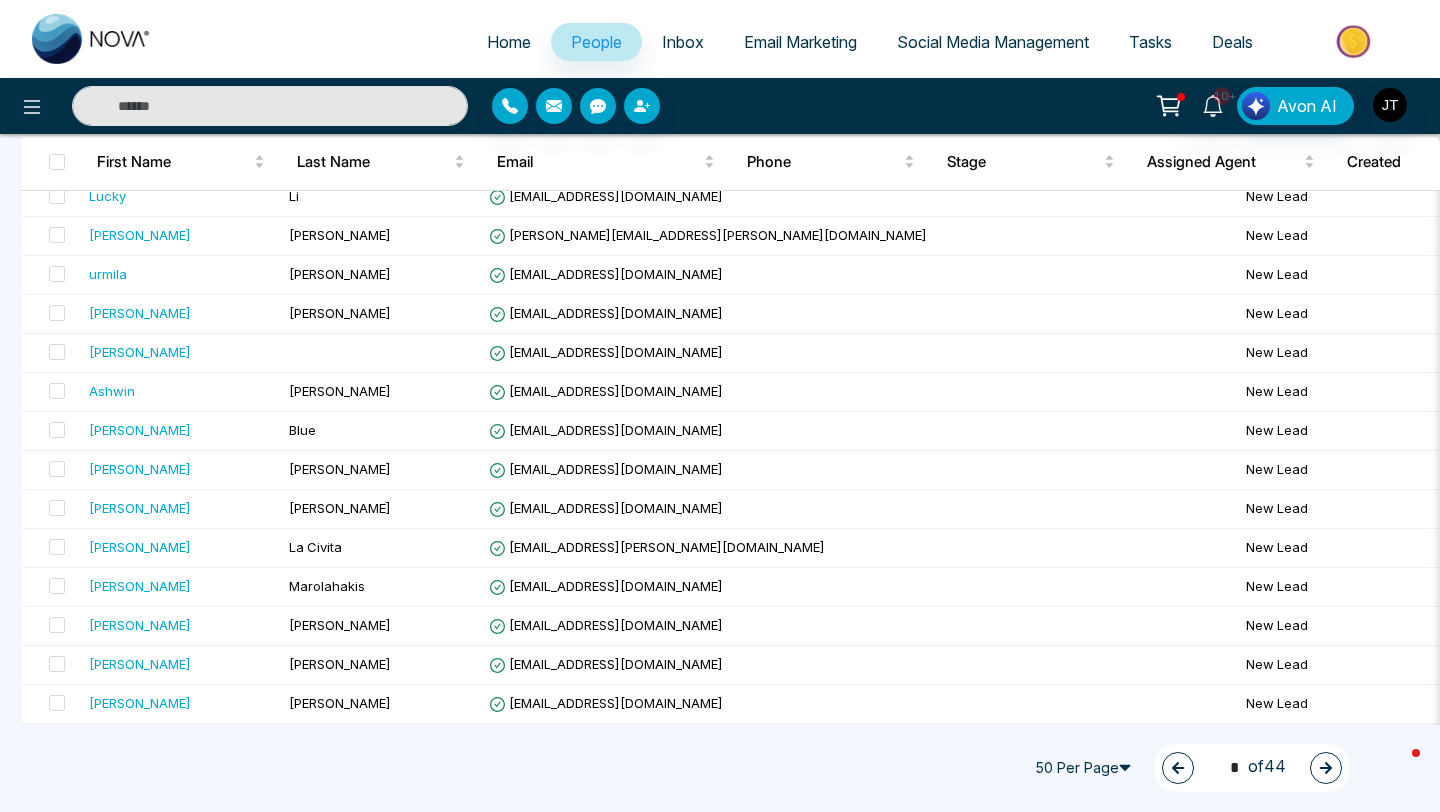 click 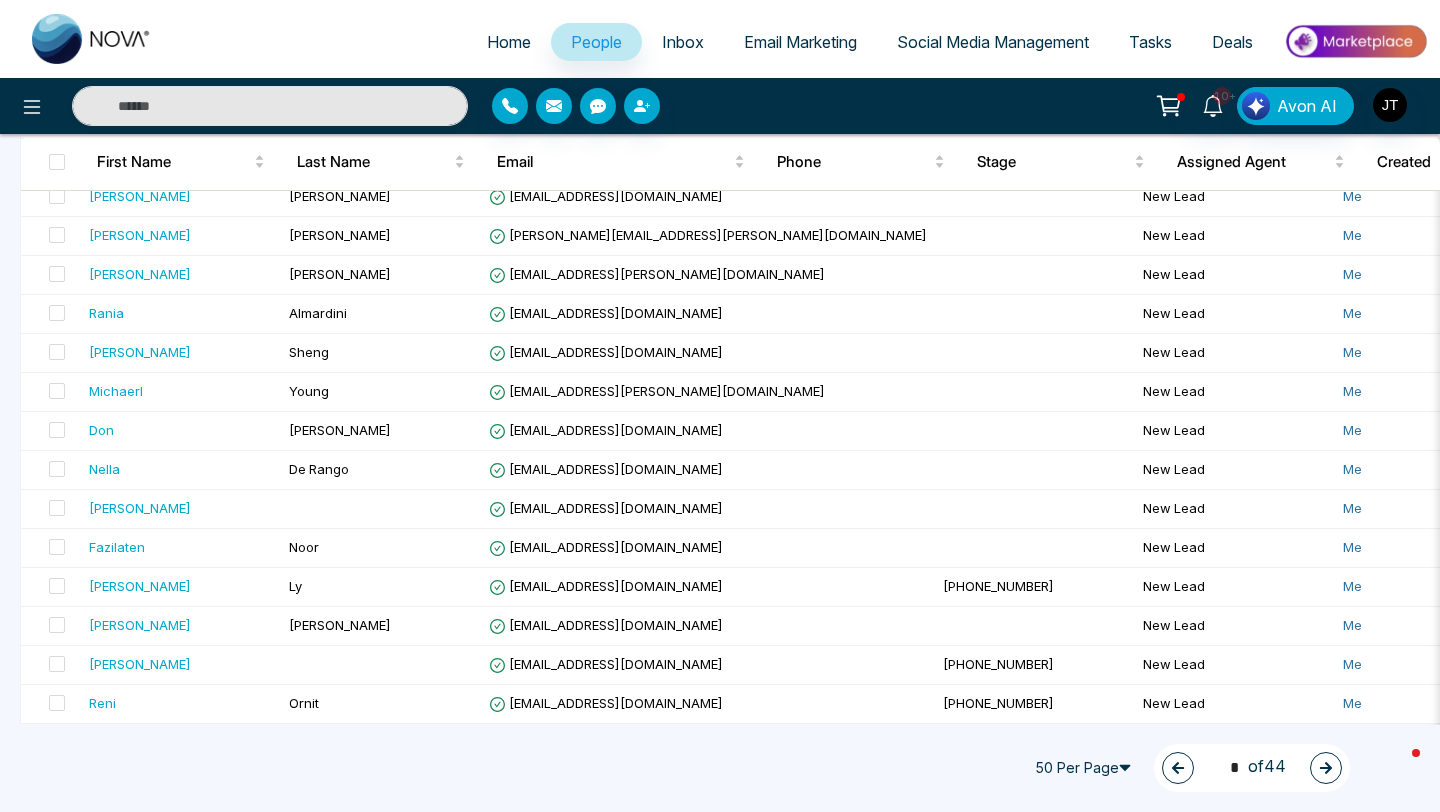 click at bounding box center [1326, 768] 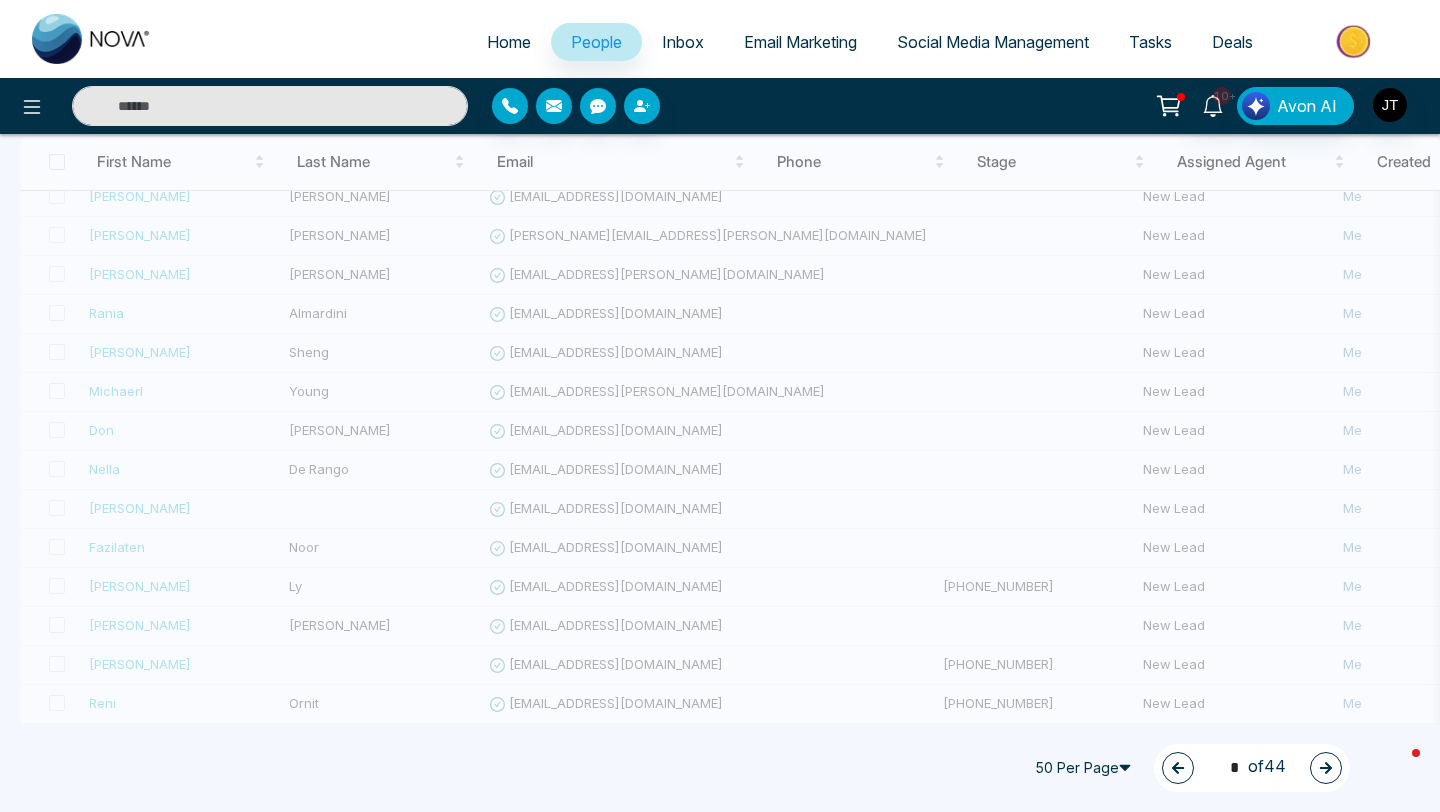 type on "*" 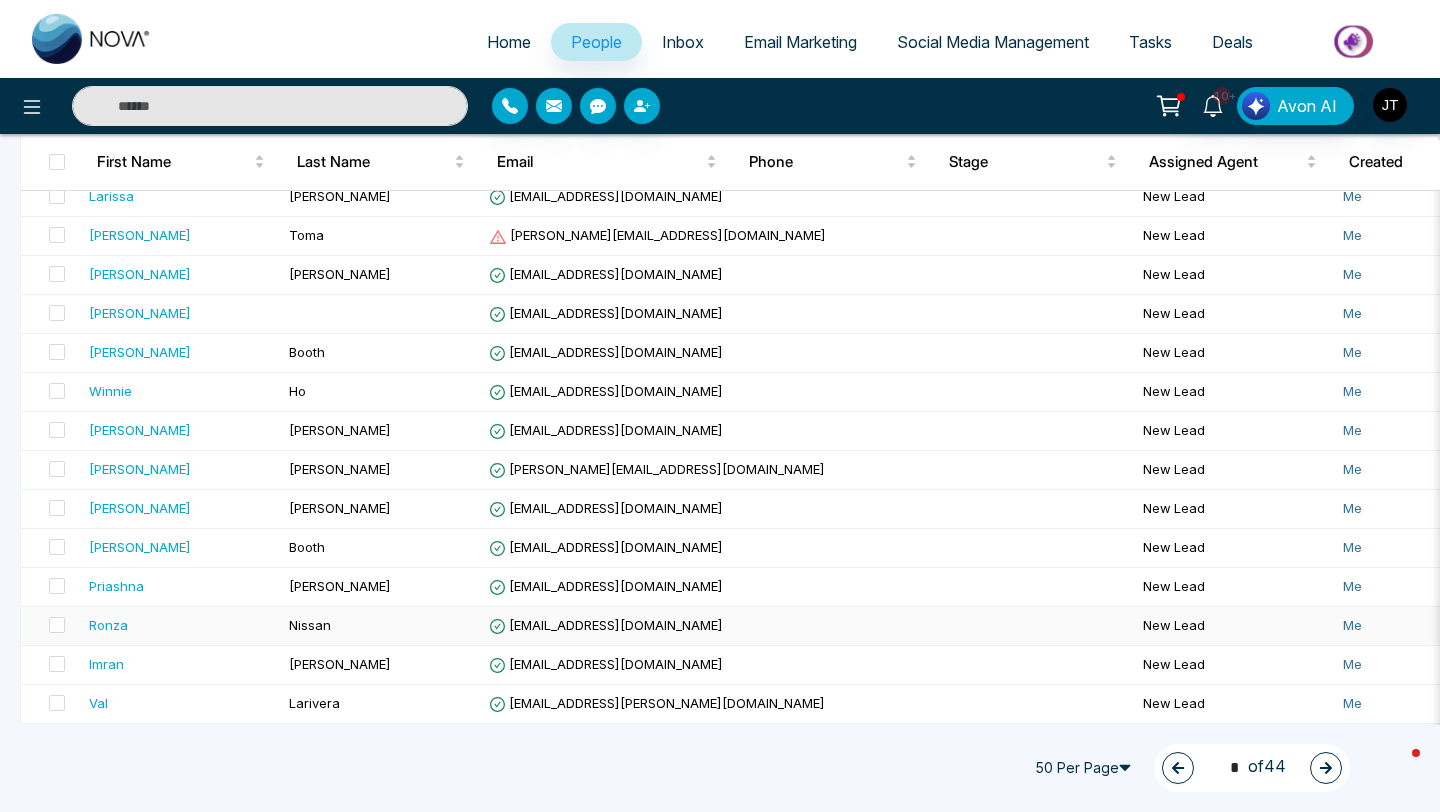 drag, startPoint x: 1324, startPoint y: 775, endPoint x: 1039, endPoint y: 632, distance: 318.86362 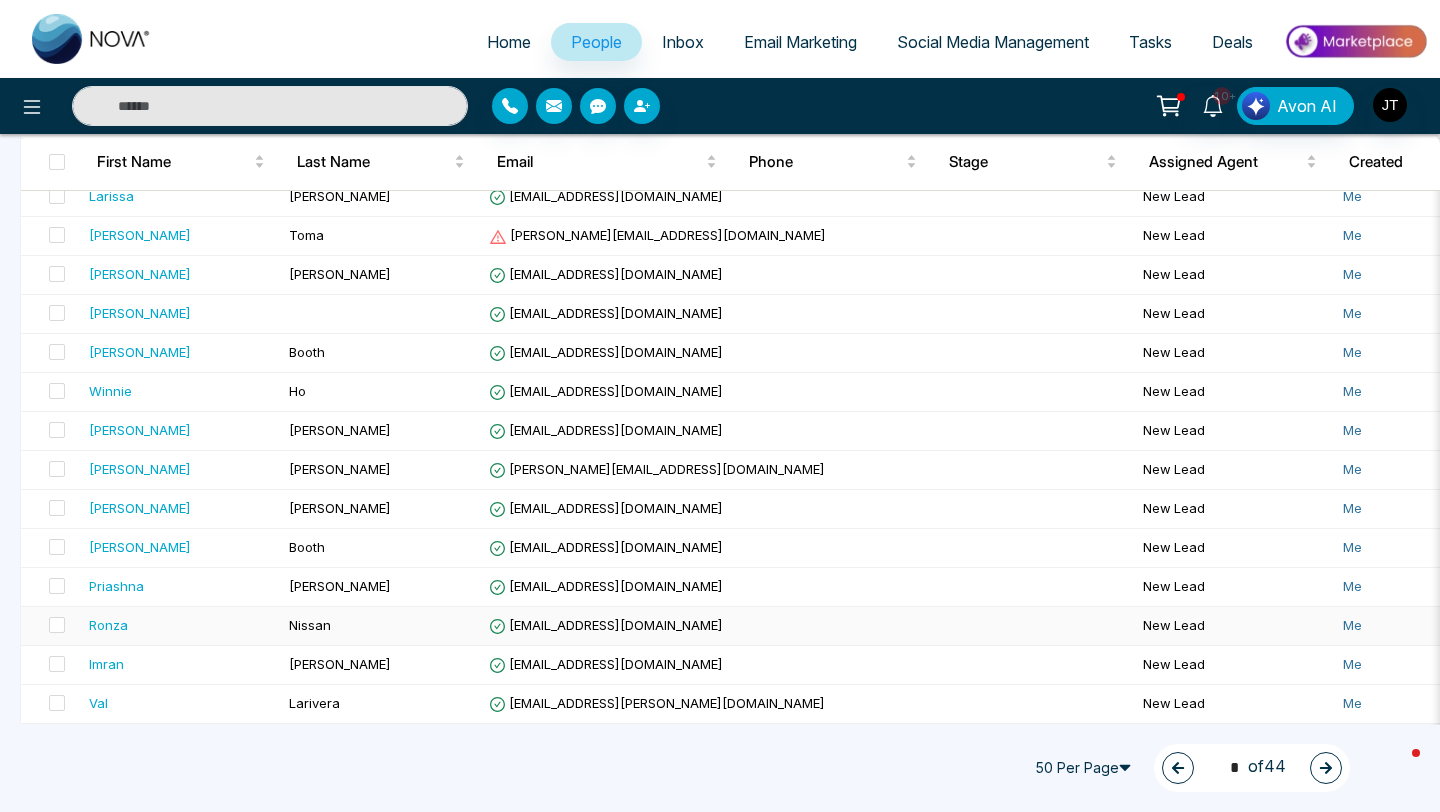 click on "All People  ( 2188 ) Buyer Leads  ( 2149 ) First Name Last Name Email Phone Stage Assigned Agent Created Tags Source Deals Last Communication                         [PERSON_NAME]   [EMAIL_ADDRESS][DOMAIN_NAME] New Lead Me [DATE]   05:31 PM Buyer Leads Import [DATE]    Email Campaign [PERSON_NAME]   [EMAIL_ADDRESS][DOMAIN_NAME] New Lead Me [DATE]   05:31 PM Buyer Leads Import [DATE]    Email Campaign [PERSON_NAME]   [PERSON_NAME][EMAIL_ADDRESS][DOMAIN_NAME] New Lead Me [DATE]   05:31 PM Buyer Leads Import [DATE]    Email Campaign [PERSON_NAME]   [EMAIL_ADDRESS][DOMAIN_NAME] New Lead Me [DATE]   05:31 PM Buyer Leads Import [DATE]    Email Campaign [PERSON_NAME]   [EMAIL_ADDRESS][DOMAIN_NAME] New Lead Me [DATE]   05:31 PM Buyer Leads Import [DATE]    Email Campaign [PERSON_NAME]   [EMAIL_ADDRESS][DOMAIN_NAME] New Lead Me [DATE]   05:31 PM Buyer Leads Import [DATE]    Email Campaign [PERSON_NAME]   [PERSON_NAME][EMAIL_ADDRESS][PERSON_NAME][DOMAIN_NAME] New Lead Me [DATE]   Import" at bounding box center (720, -261) 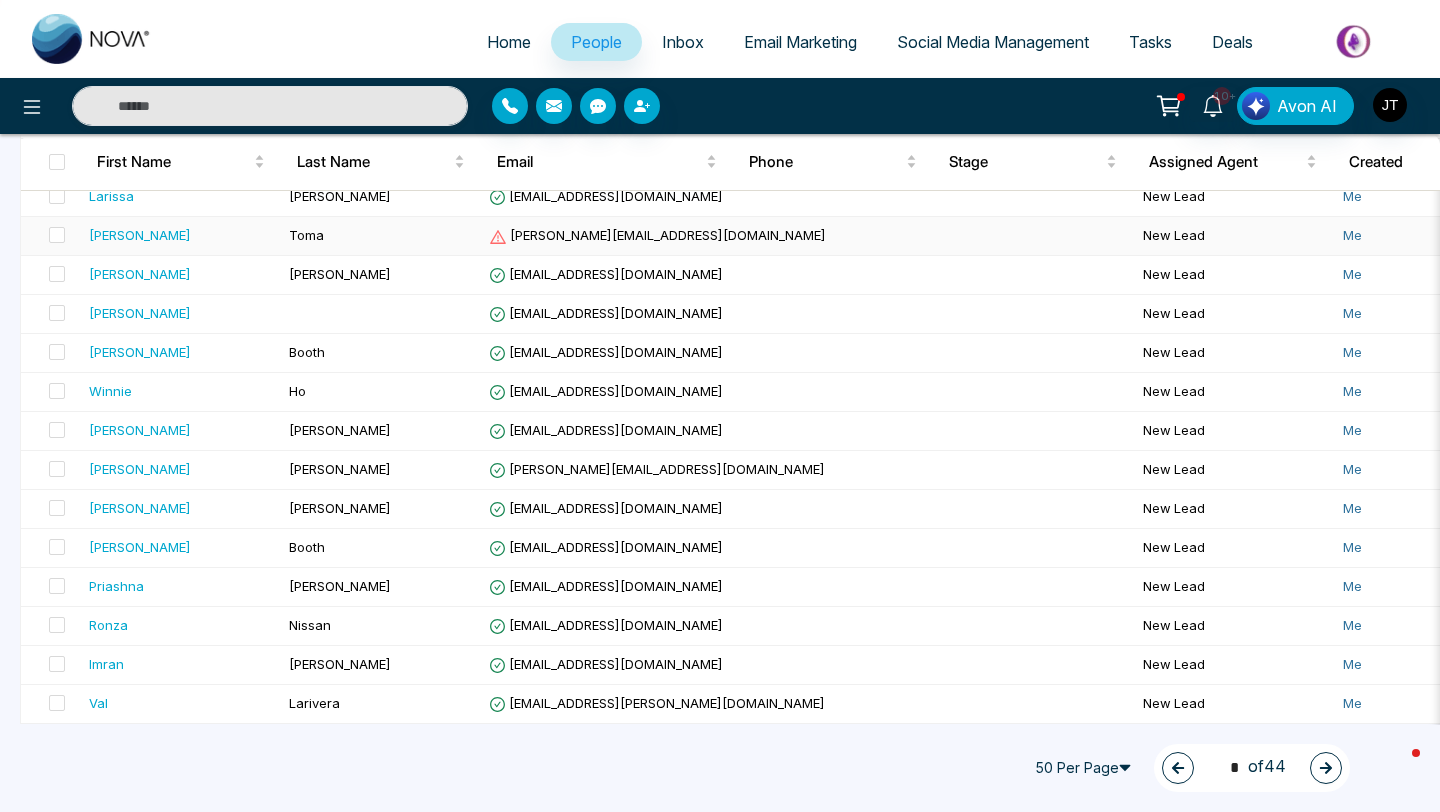 click on "[PERSON_NAME][EMAIL_ADDRESS][DOMAIN_NAME]" at bounding box center [657, 235] 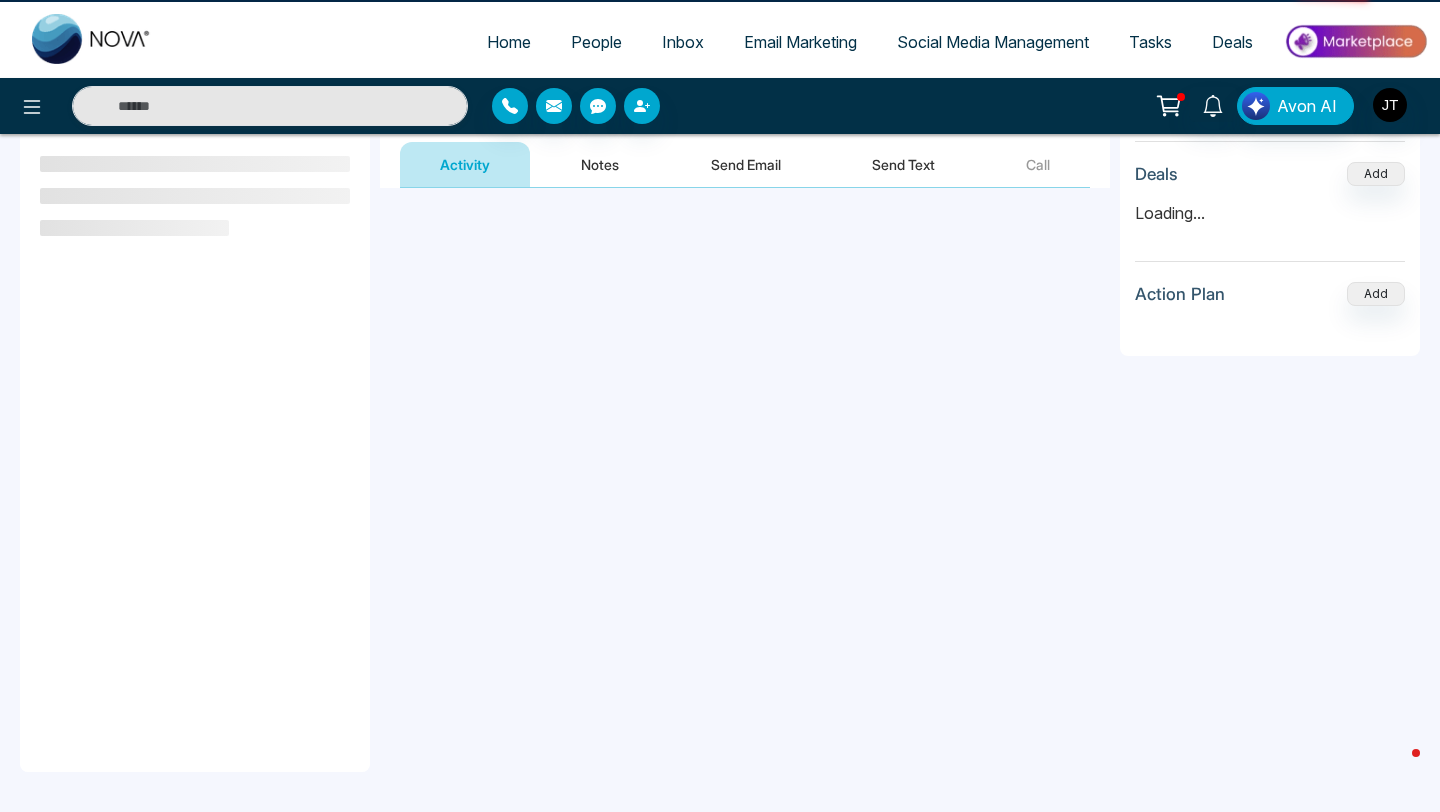 scroll, scrollTop: 0, scrollLeft: 0, axis: both 